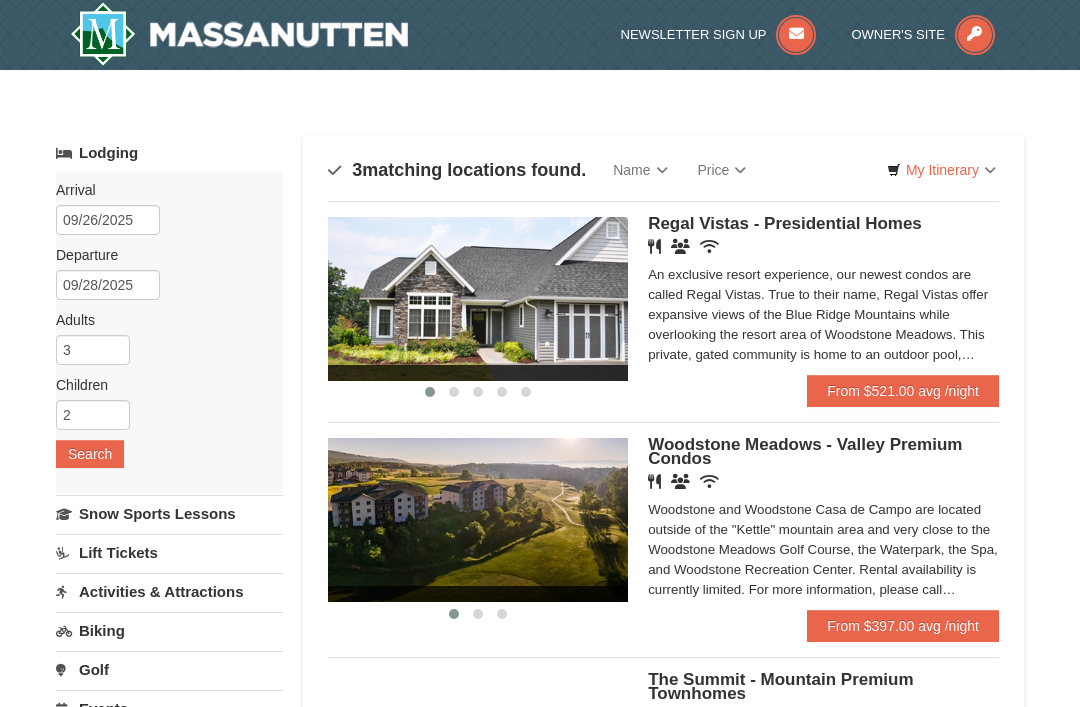 scroll, scrollTop: 0, scrollLeft: 0, axis: both 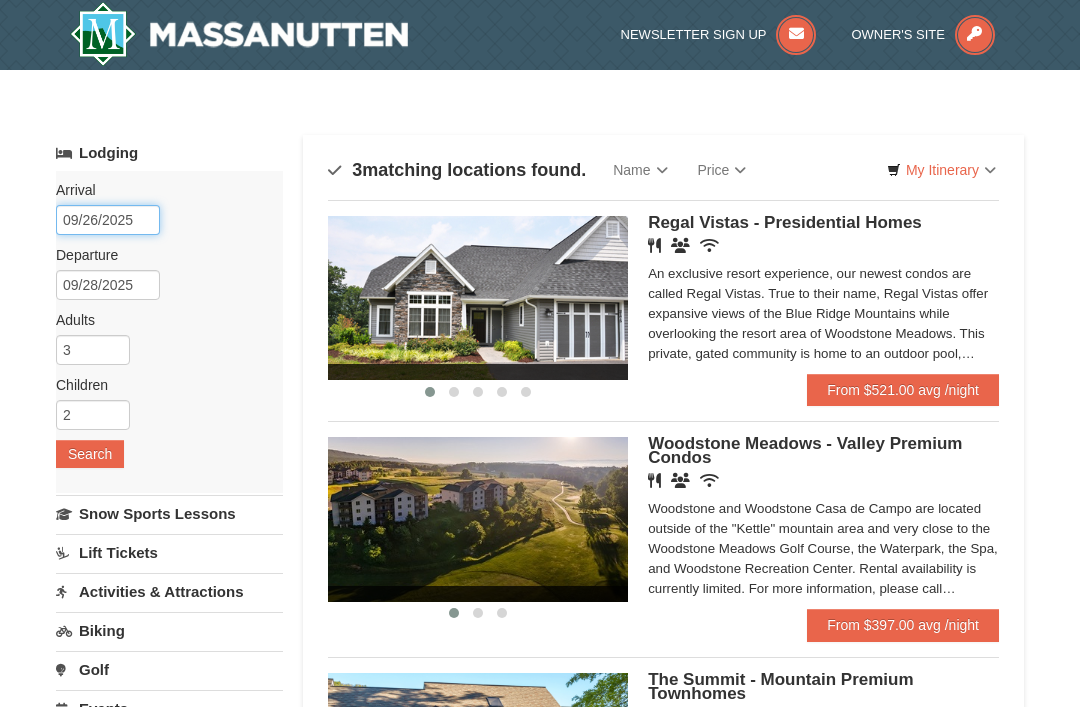 click on "09/26/2025" at bounding box center (108, 220) 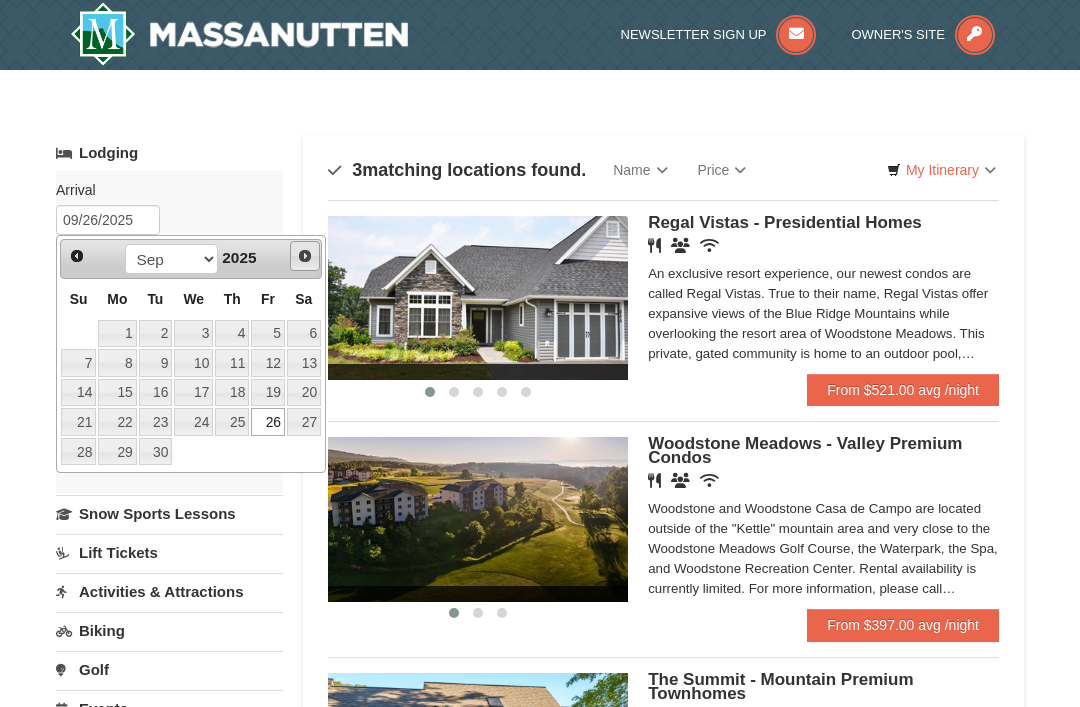 click on "Next" at bounding box center [305, 256] 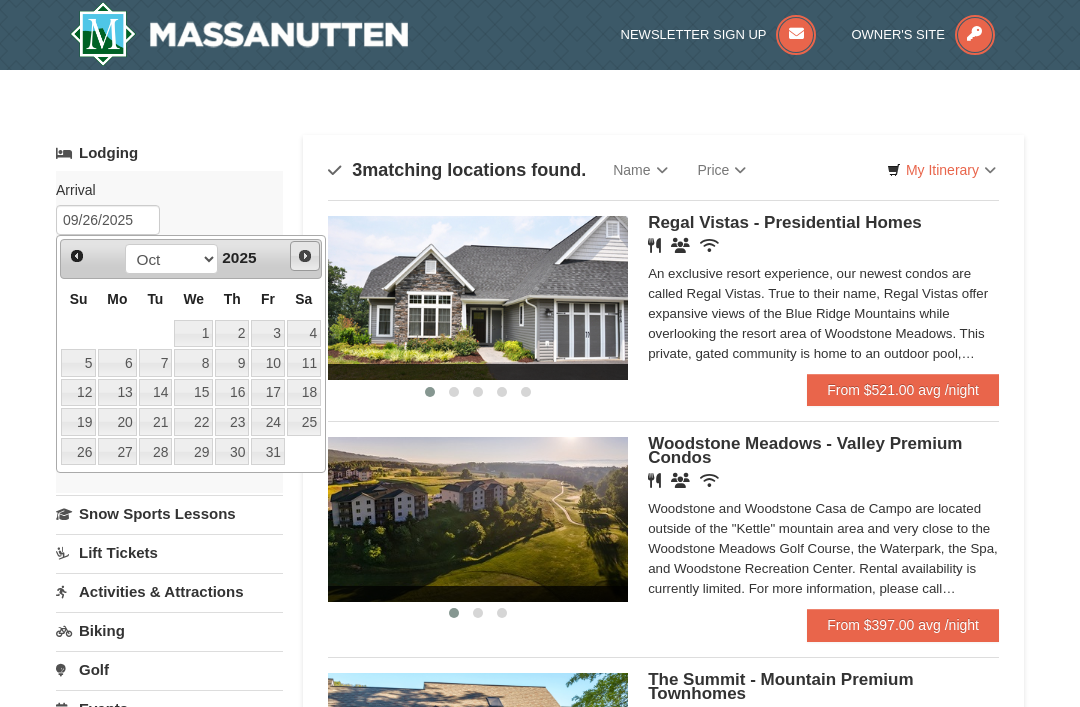 click on "Next" at bounding box center (305, 256) 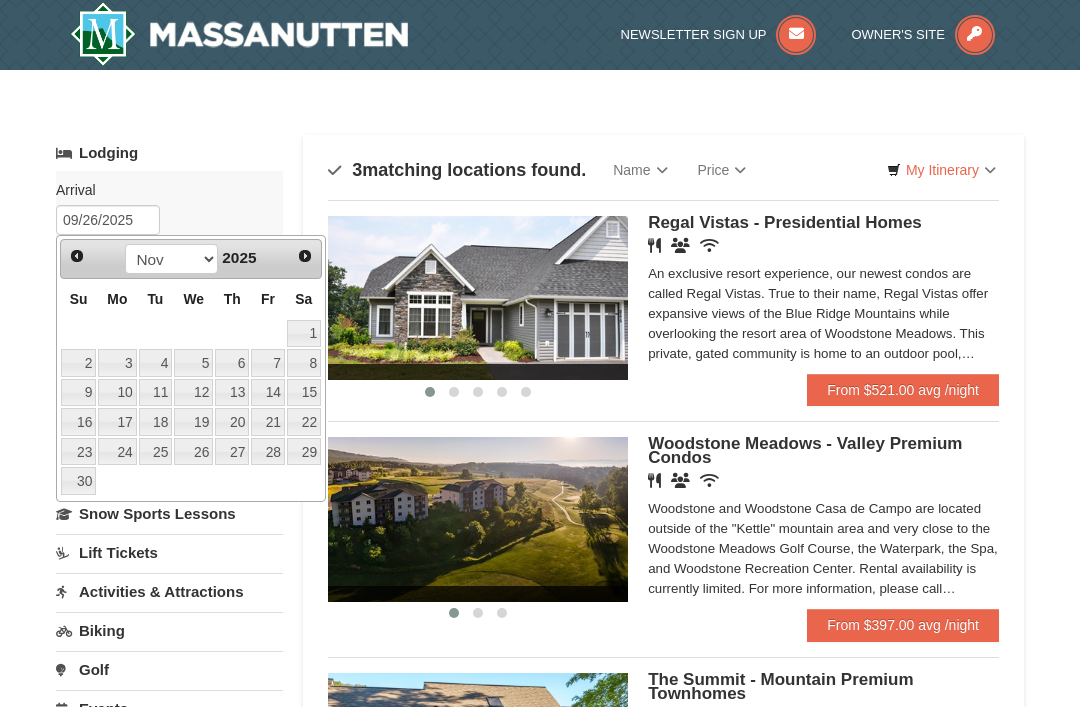 click on "Next" at bounding box center [305, 256] 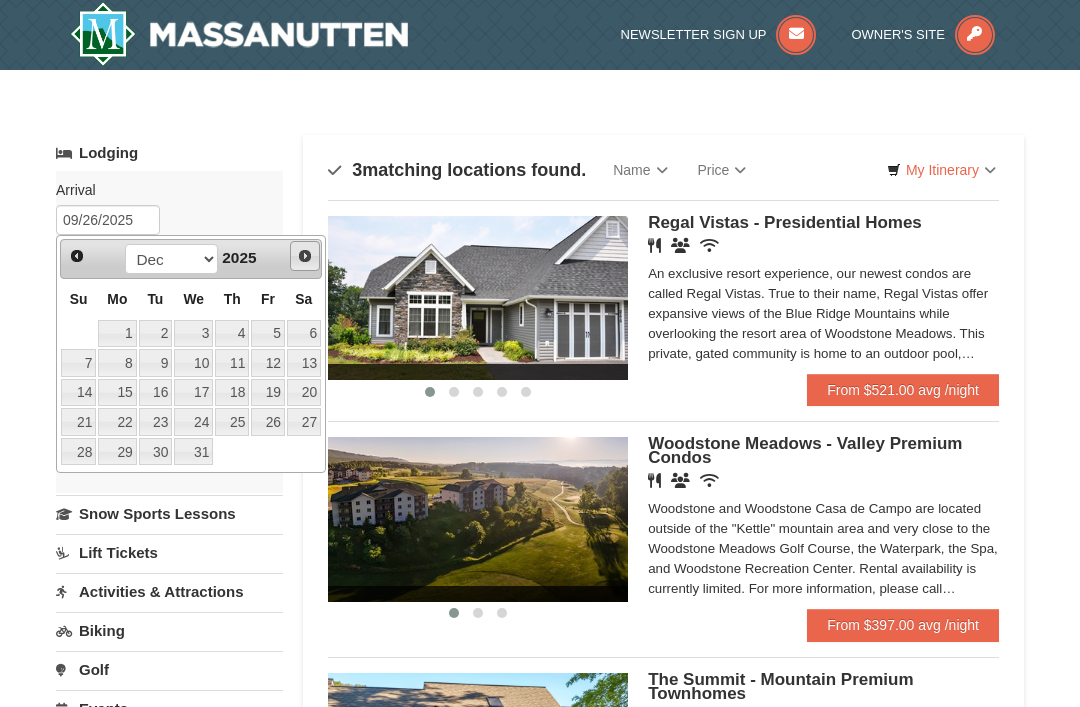 click on "Next" at bounding box center [305, 256] 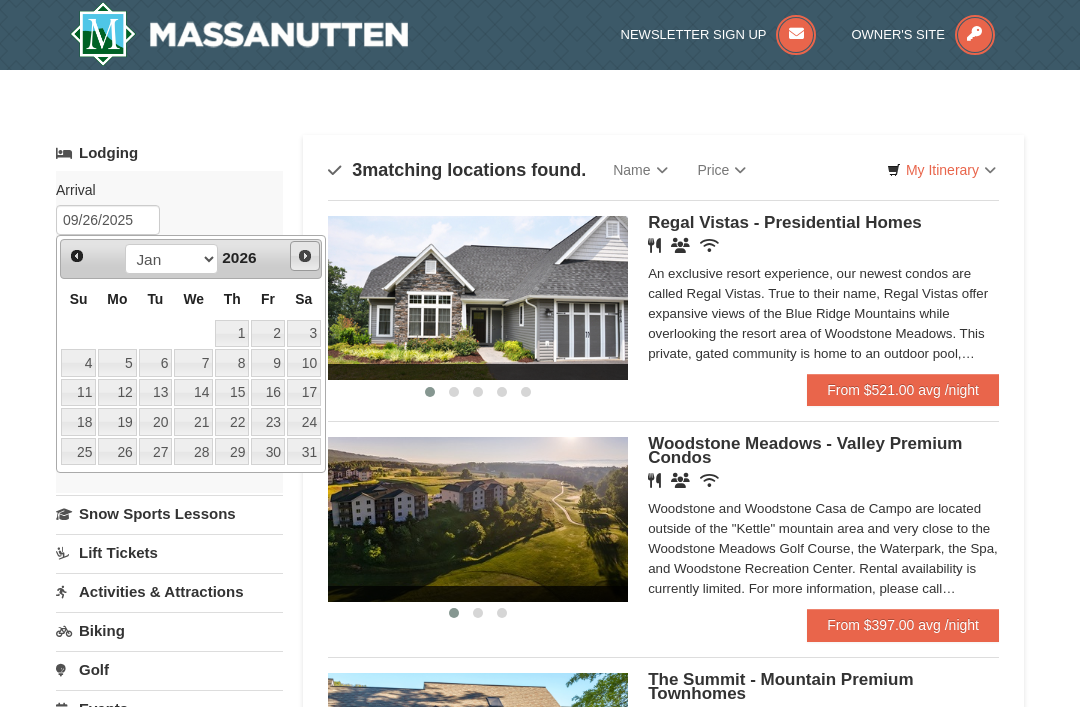 click on "Next" at bounding box center [305, 256] 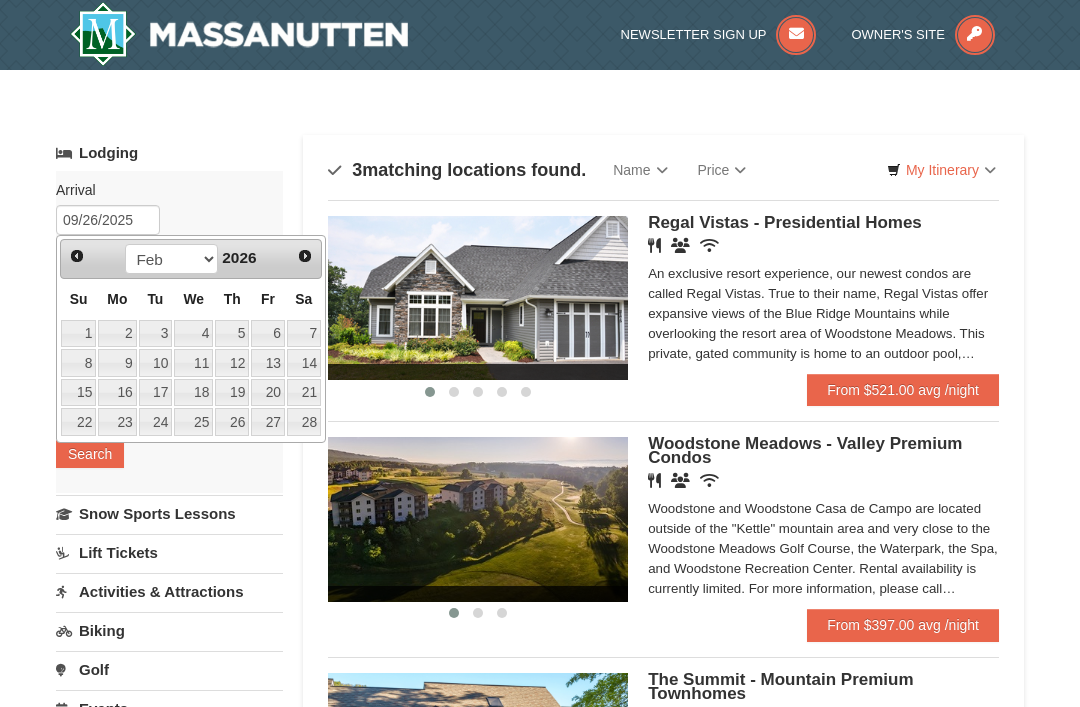 click on "Next" at bounding box center [305, 256] 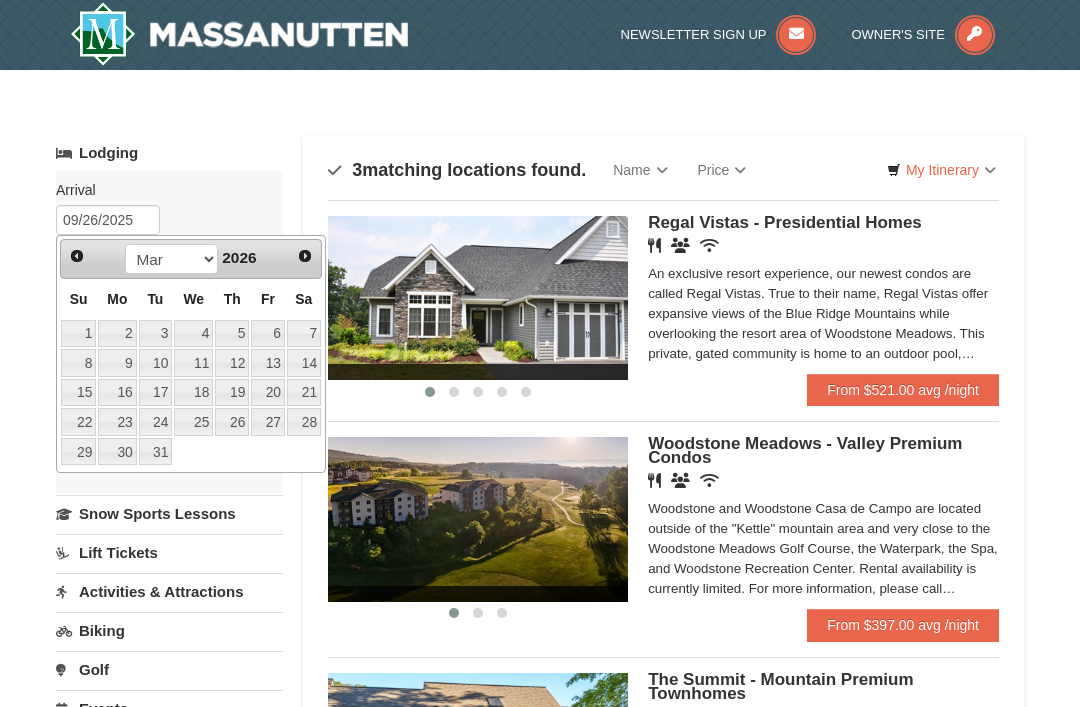click on "Next" at bounding box center (305, 256) 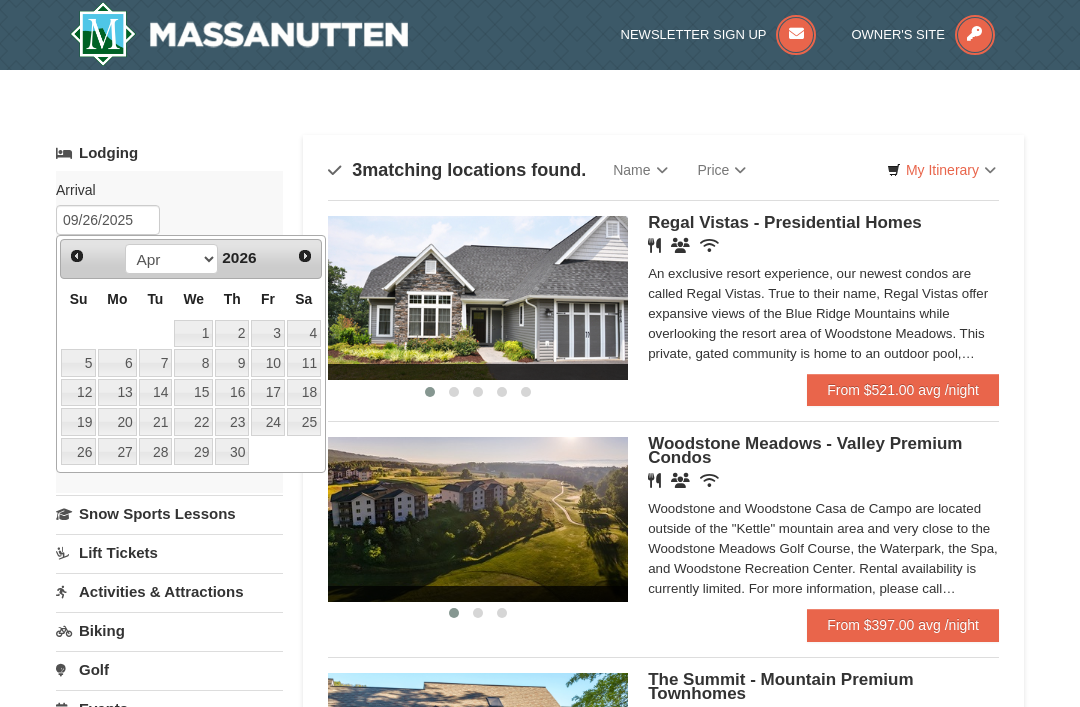 click on "Next" at bounding box center [305, 256] 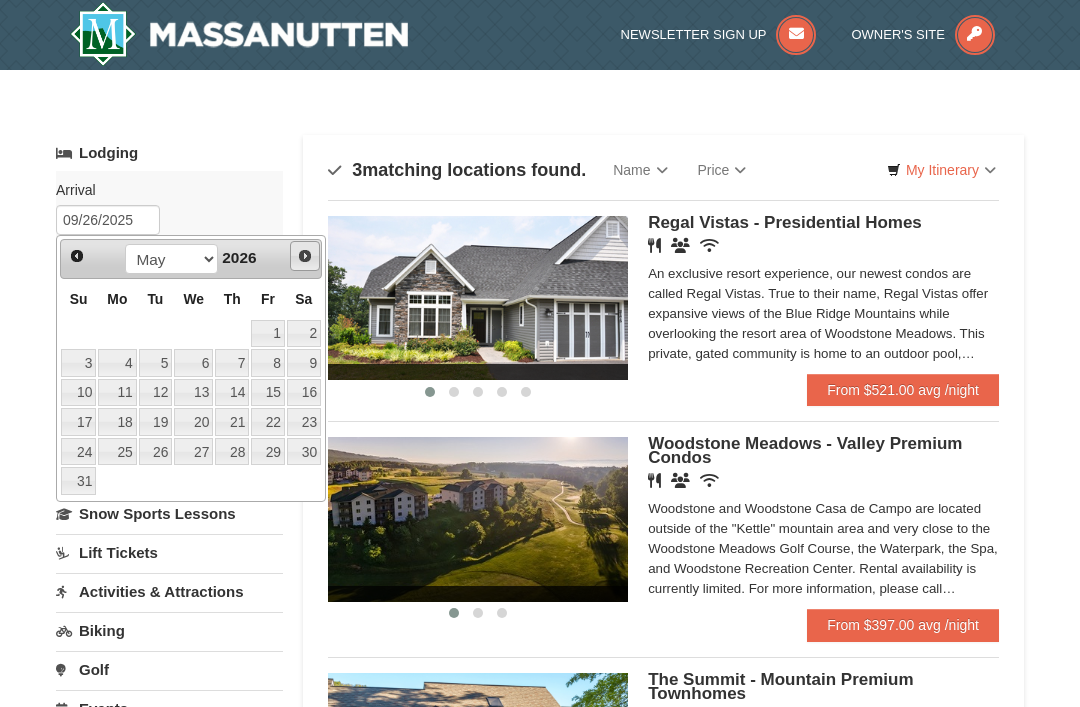 click on "Next" at bounding box center (305, 256) 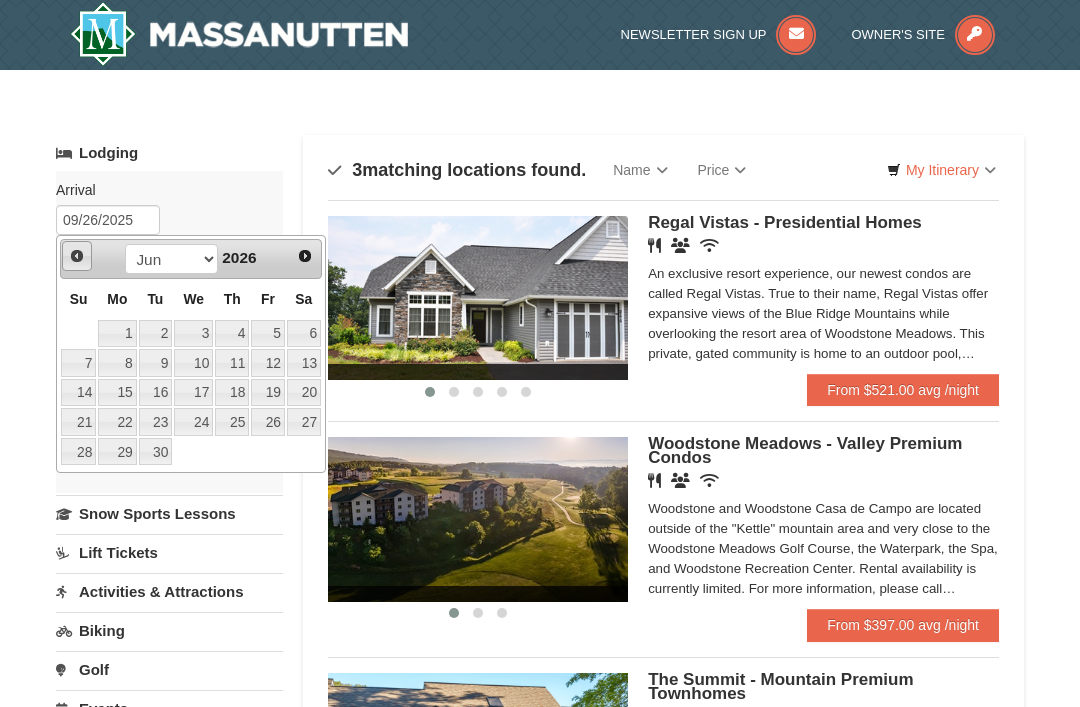 click on "Prev" at bounding box center (77, 256) 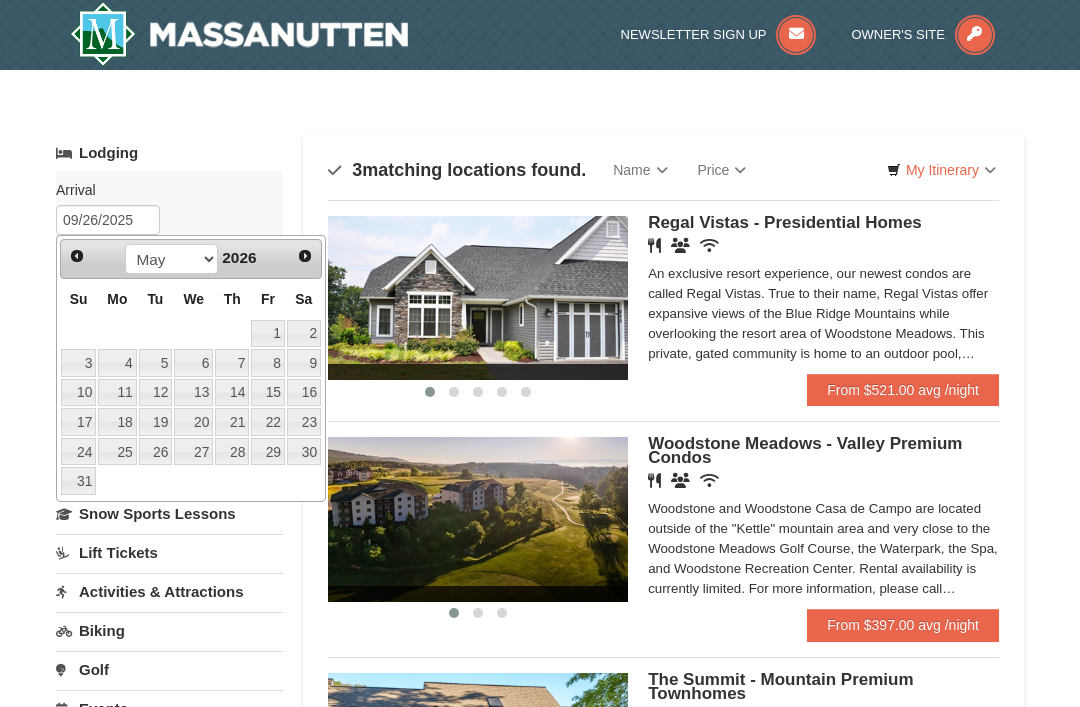 click on "14" at bounding box center (232, 393) 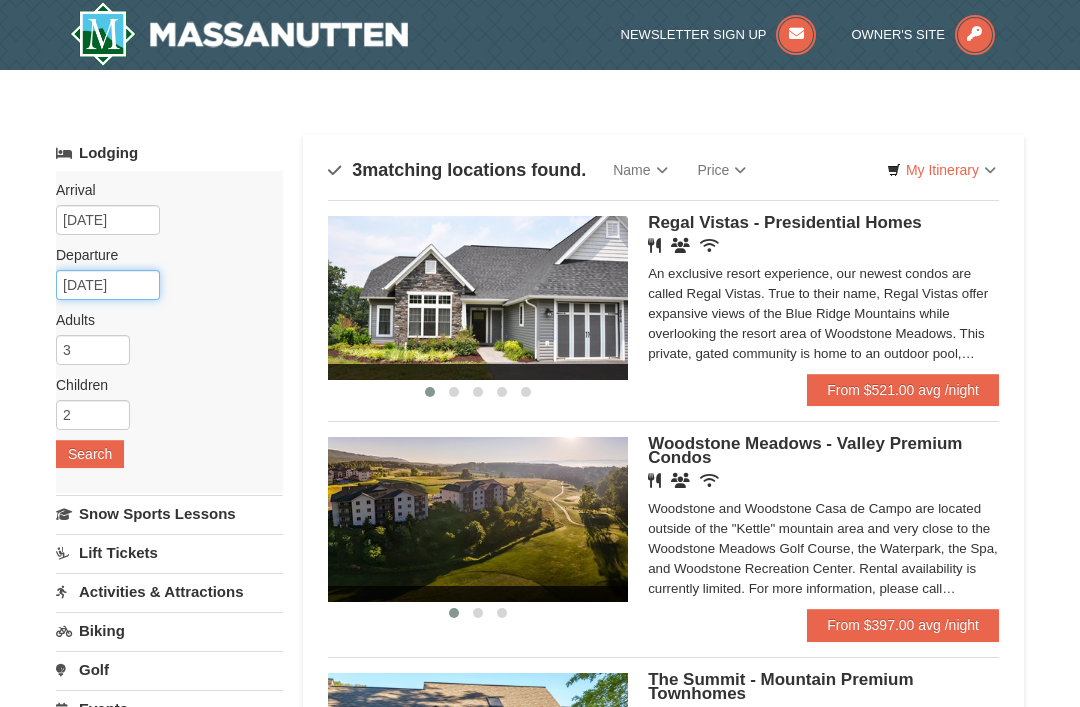 click on "05/15/2026" at bounding box center [108, 285] 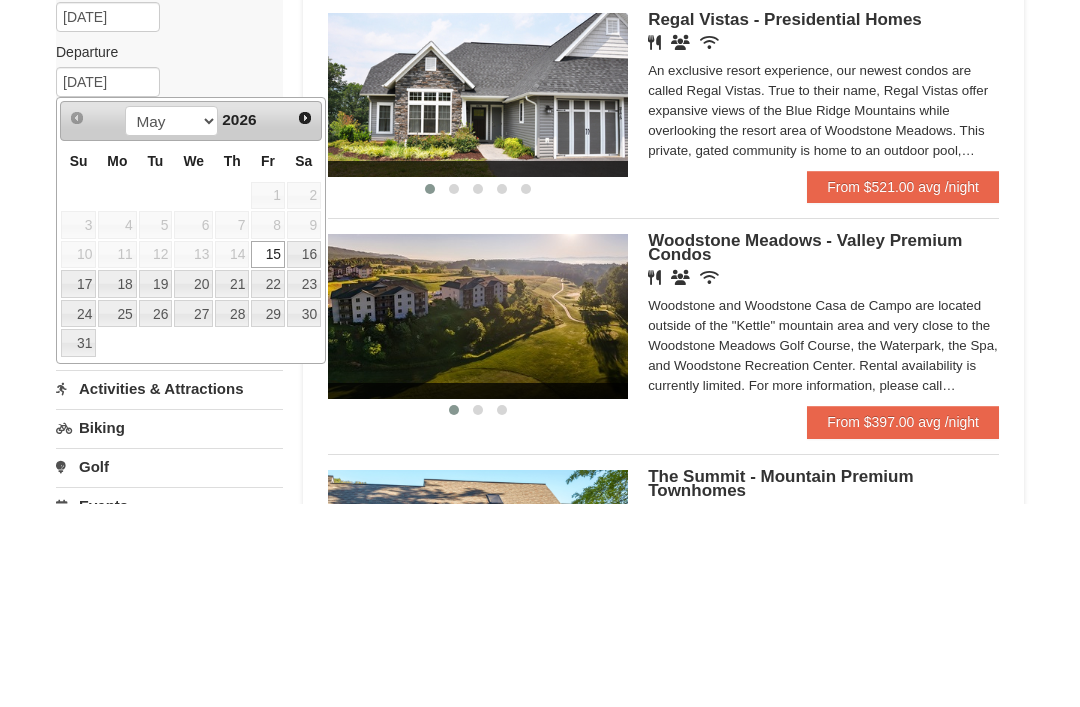 click on "16" at bounding box center (304, 458) 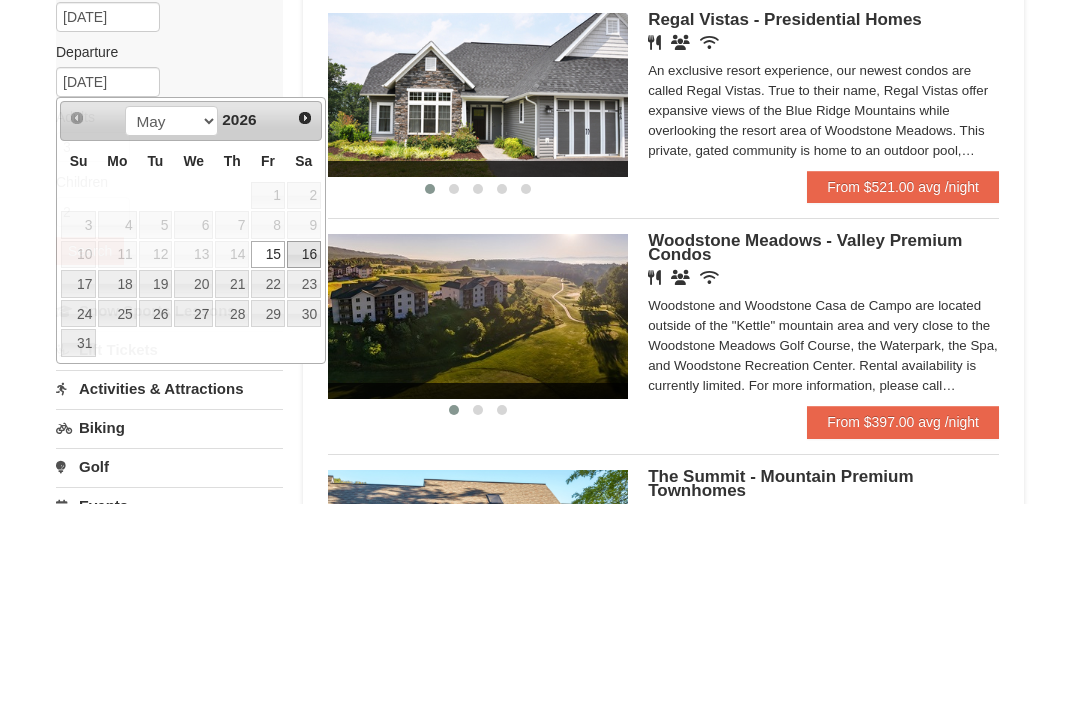 scroll, scrollTop: 203, scrollLeft: 0, axis: vertical 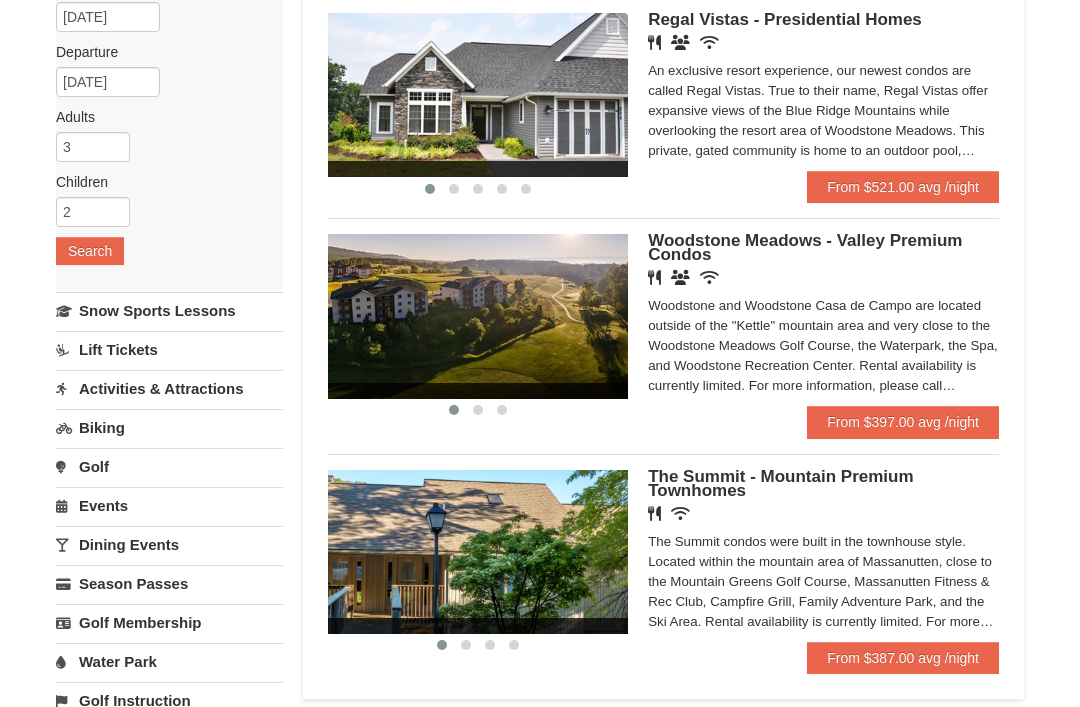 click on "Search" at bounding box center [90, 251] 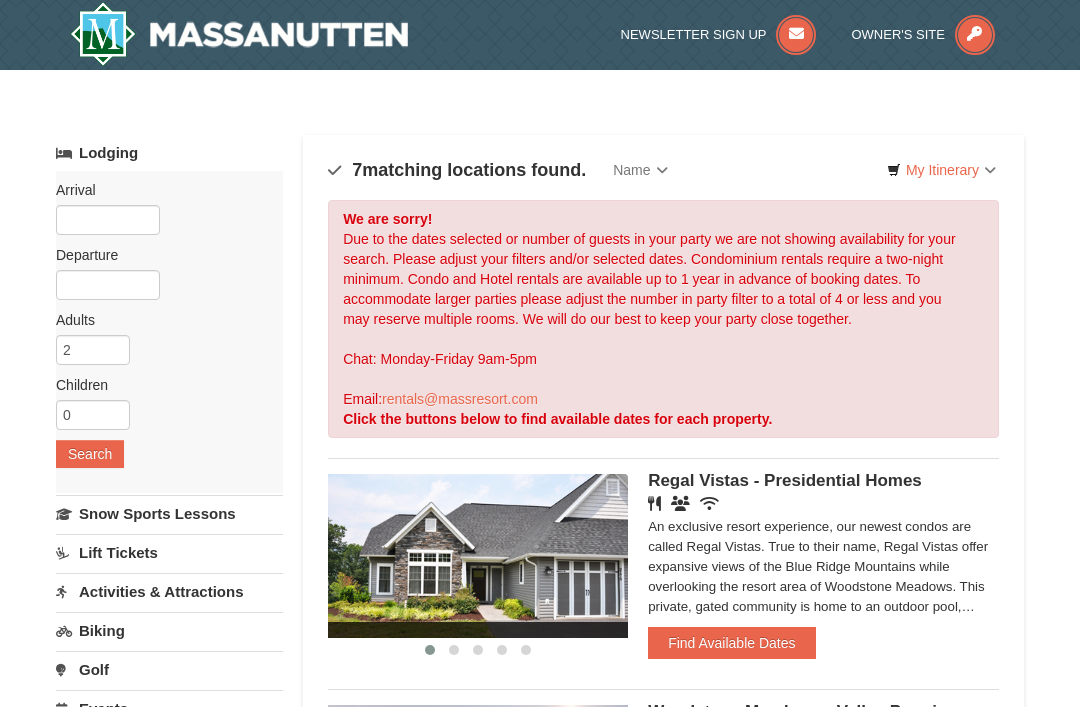 scroll, scrollTop: 0, scrollLeft: 0, axis: both 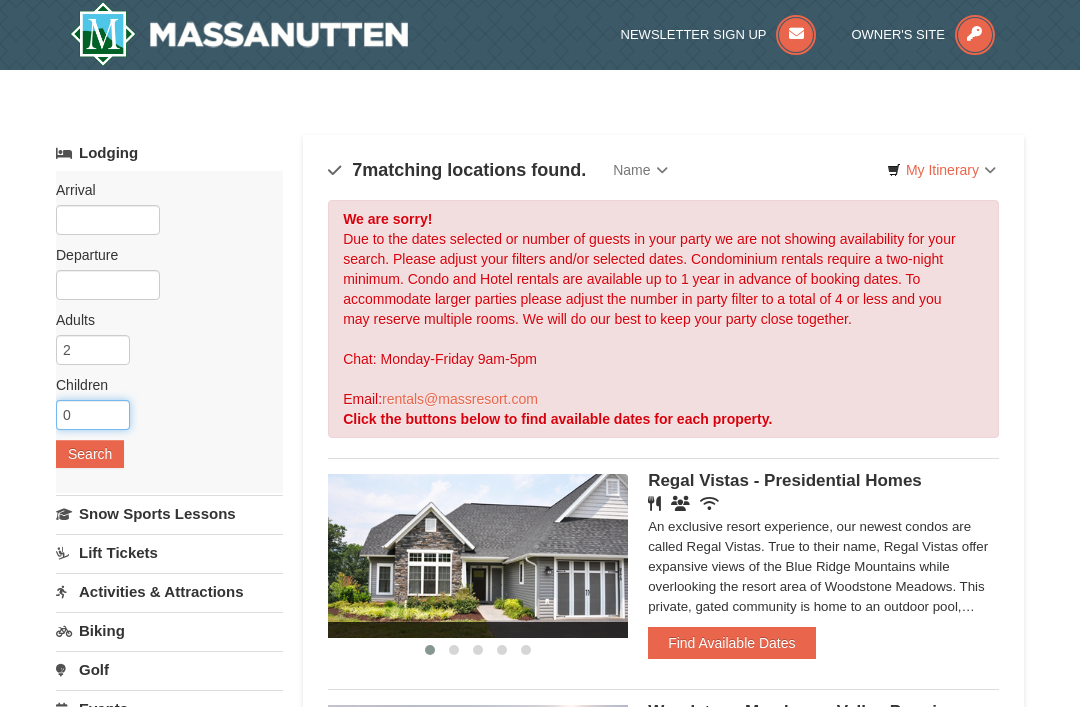 click on "0" at bounding box center (93, 415) 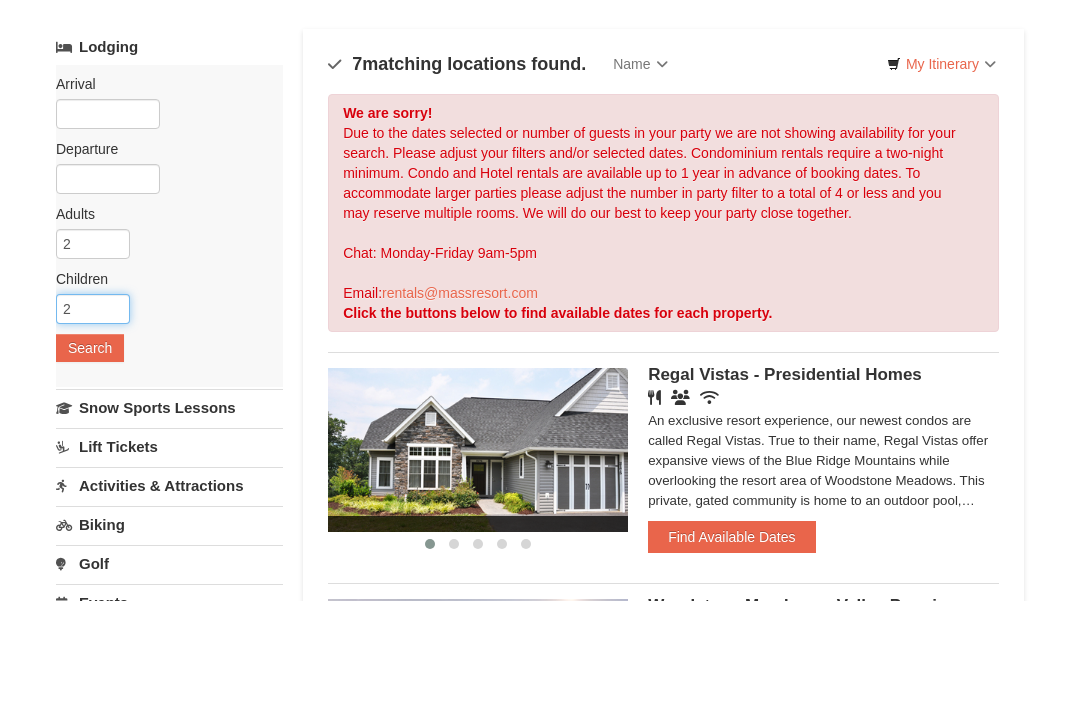 type on "2" 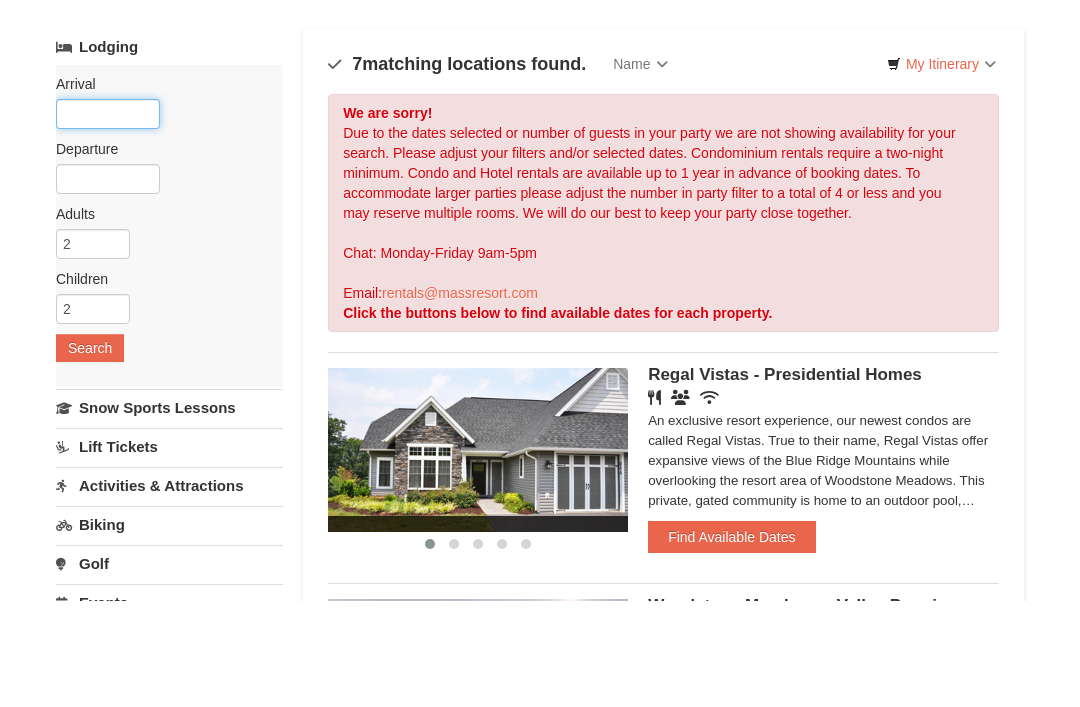 click at bounding box center [108, 220] 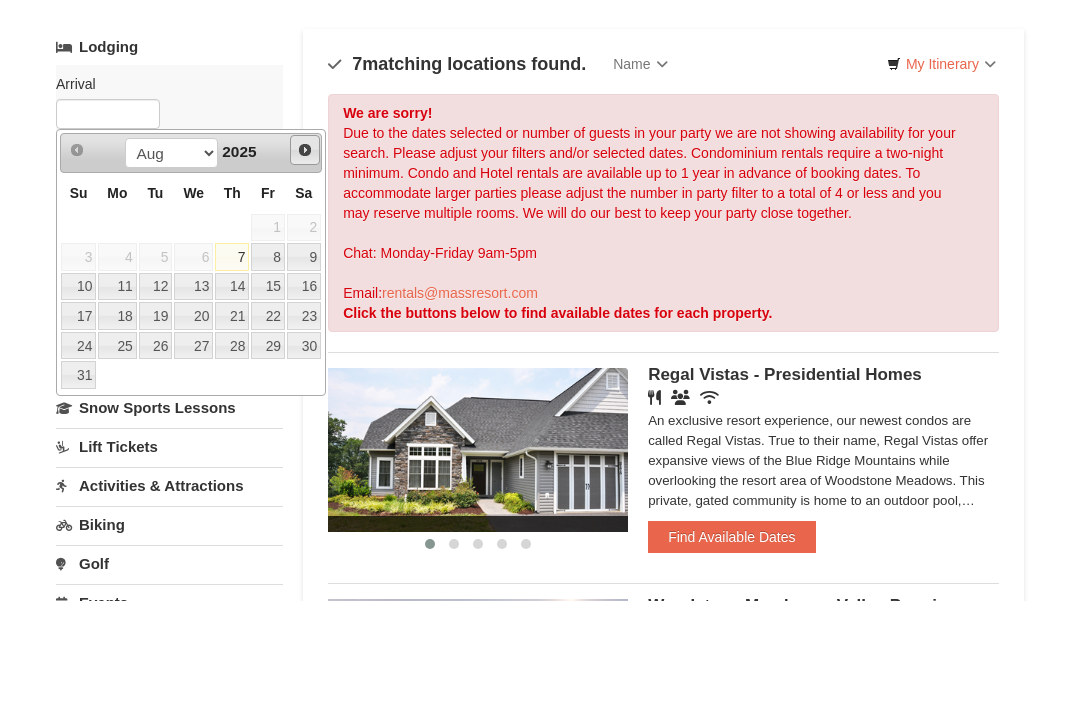 click on "Next" at bounding box center [305, 256] 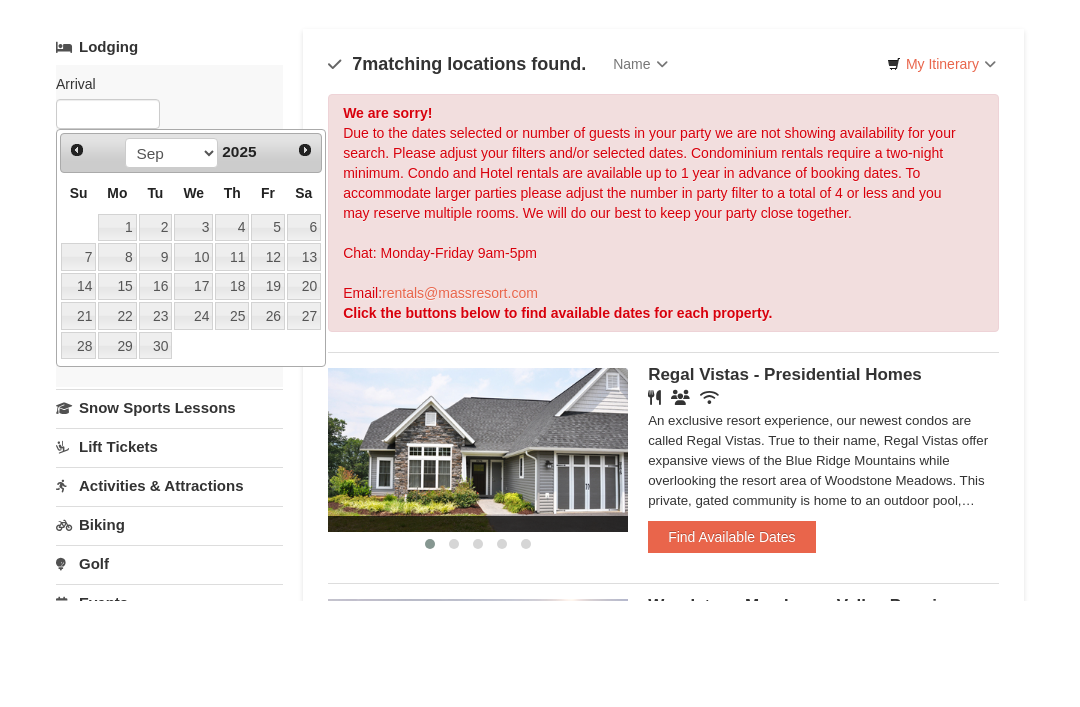 click on "Next" at bounding box center [305, 256] 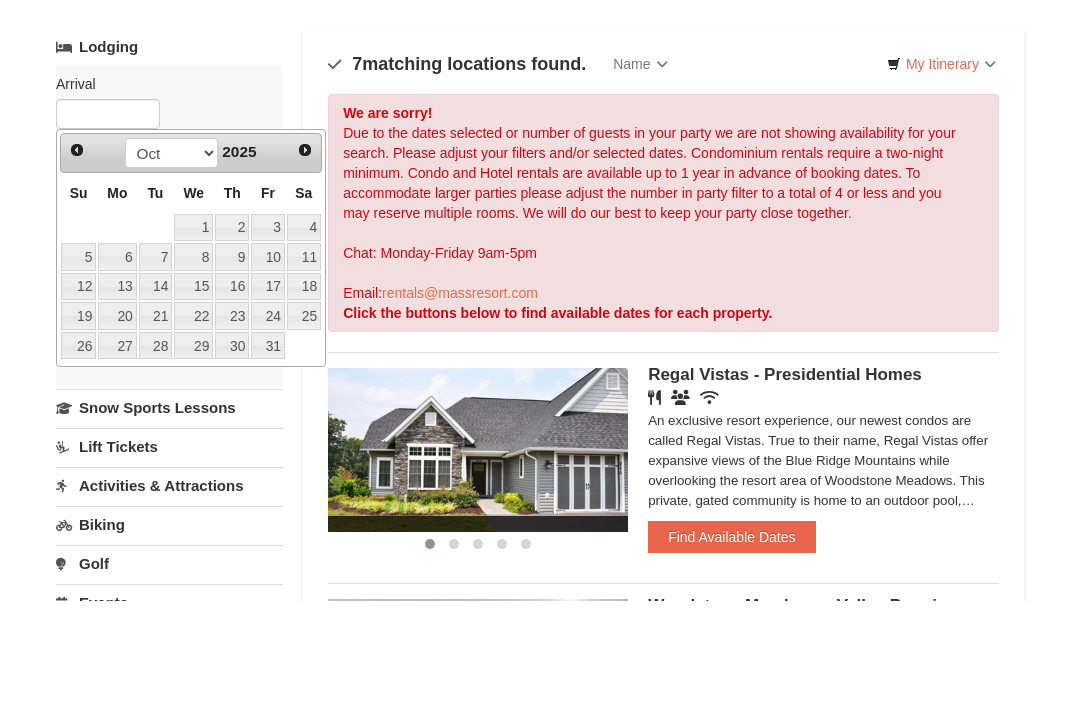 click on "Next" at bounding box center [305, 256] 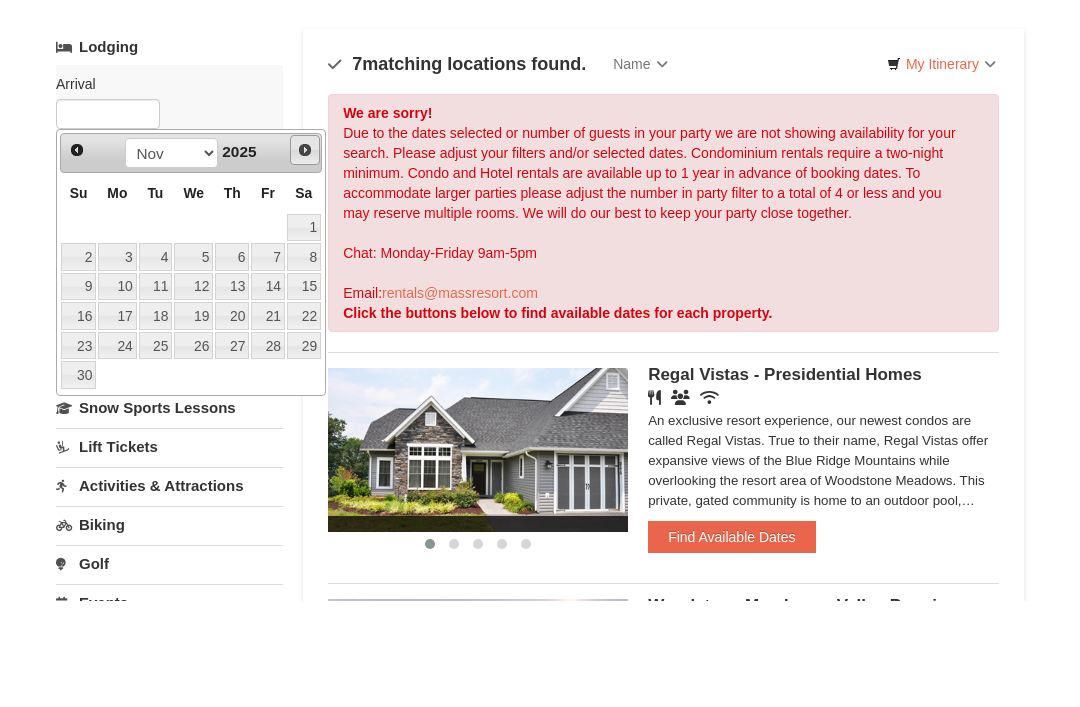 click on "Next" at bounding box center [305, 256] 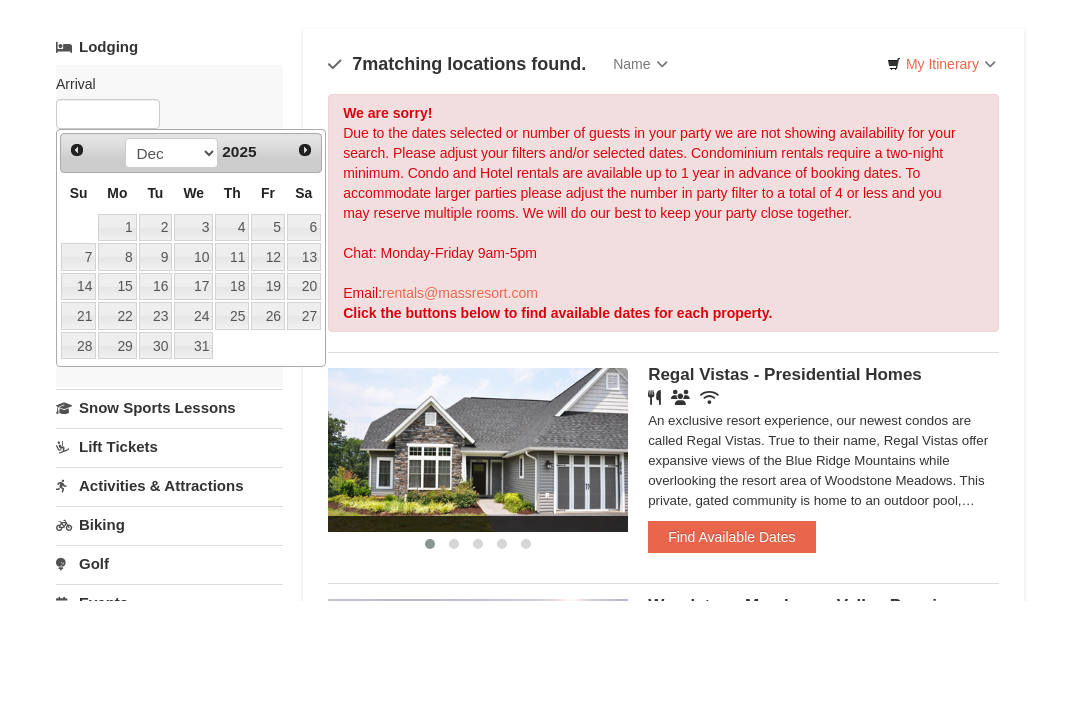 click on "Next" at bounding box center [305, 256] 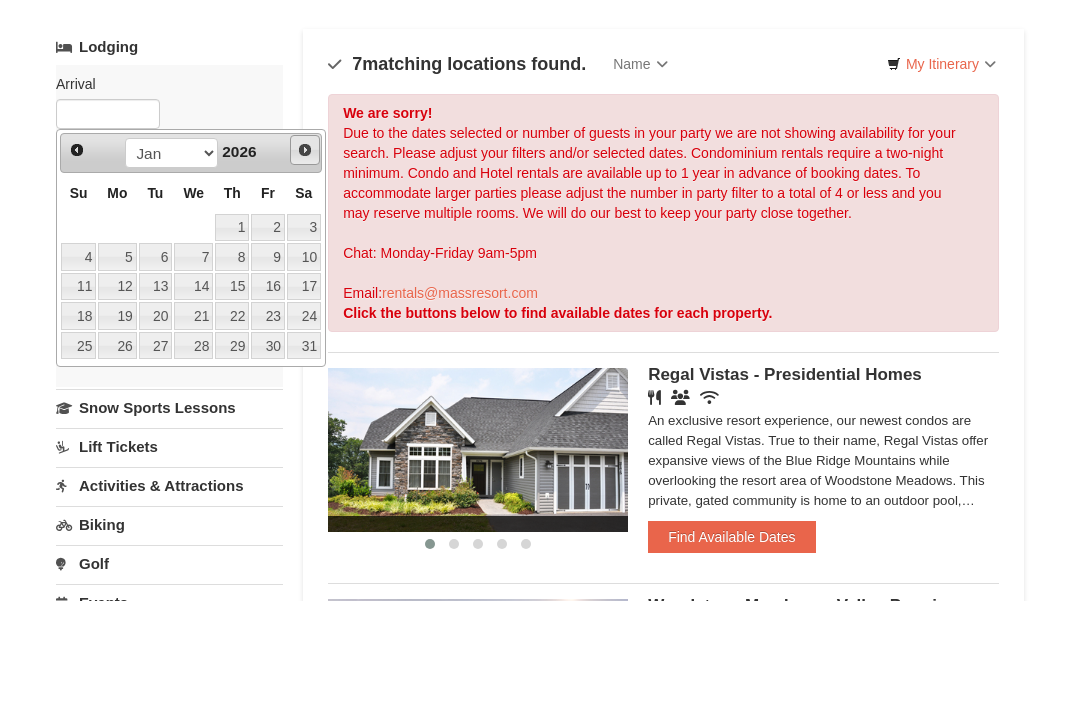 click on "Next" at bounding box center [305, 256] 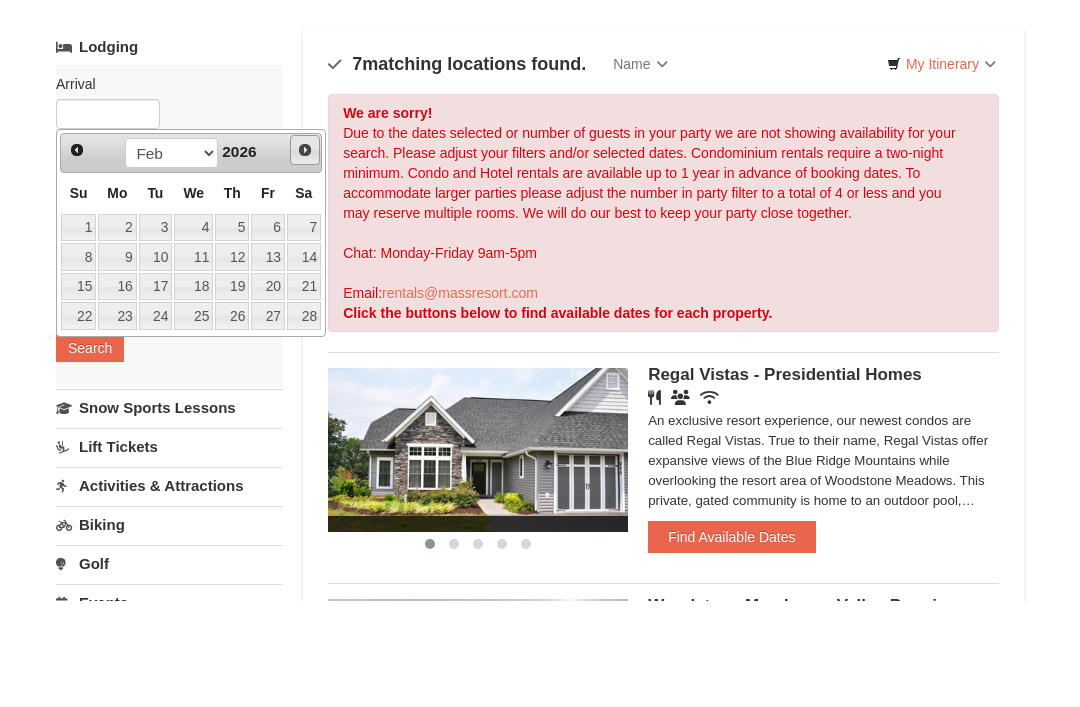 click on "Next" at bounding box center (305, 256) 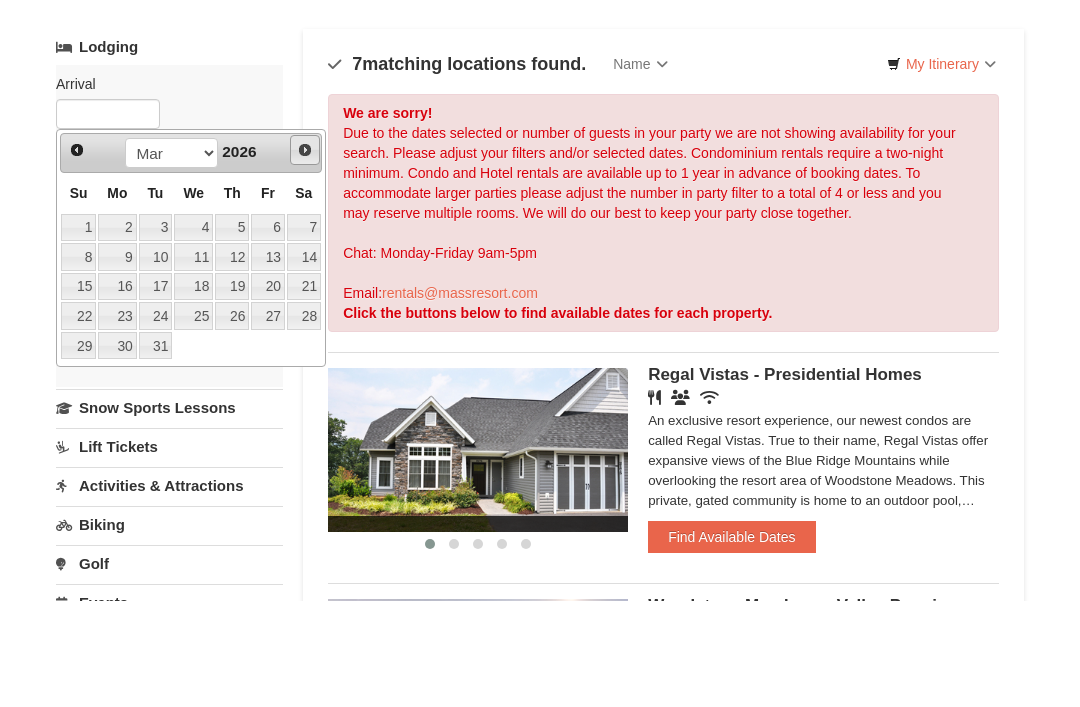 click on "Next" at bounding box center (305, 256) 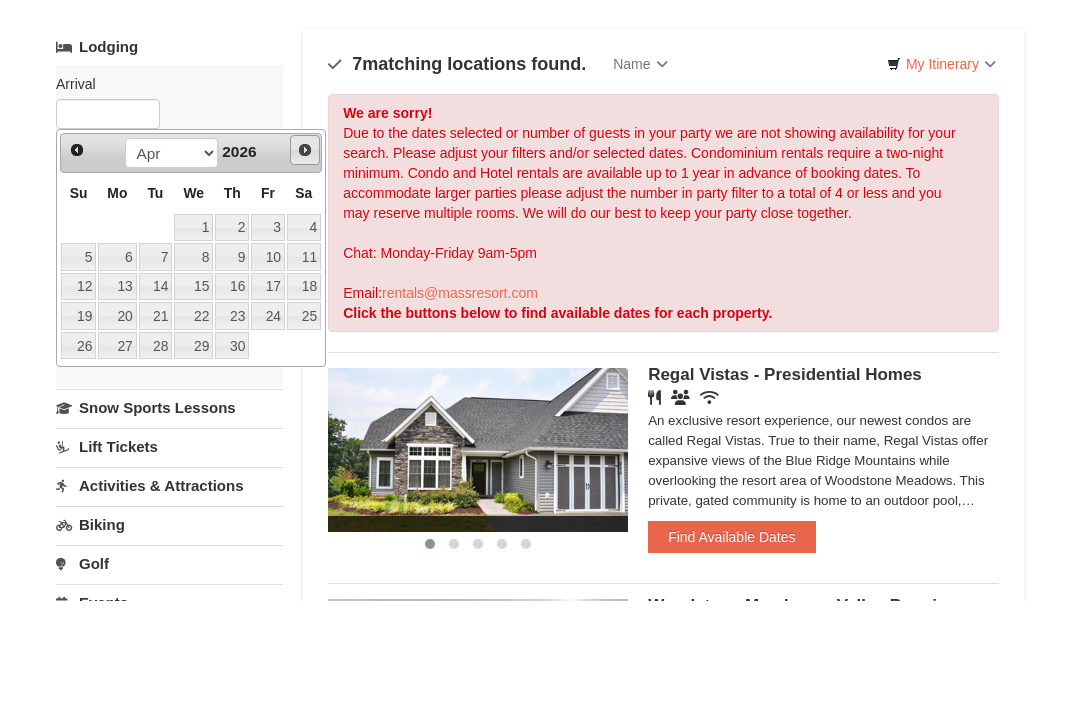 click on "Next" at bounding box center [305, 256] 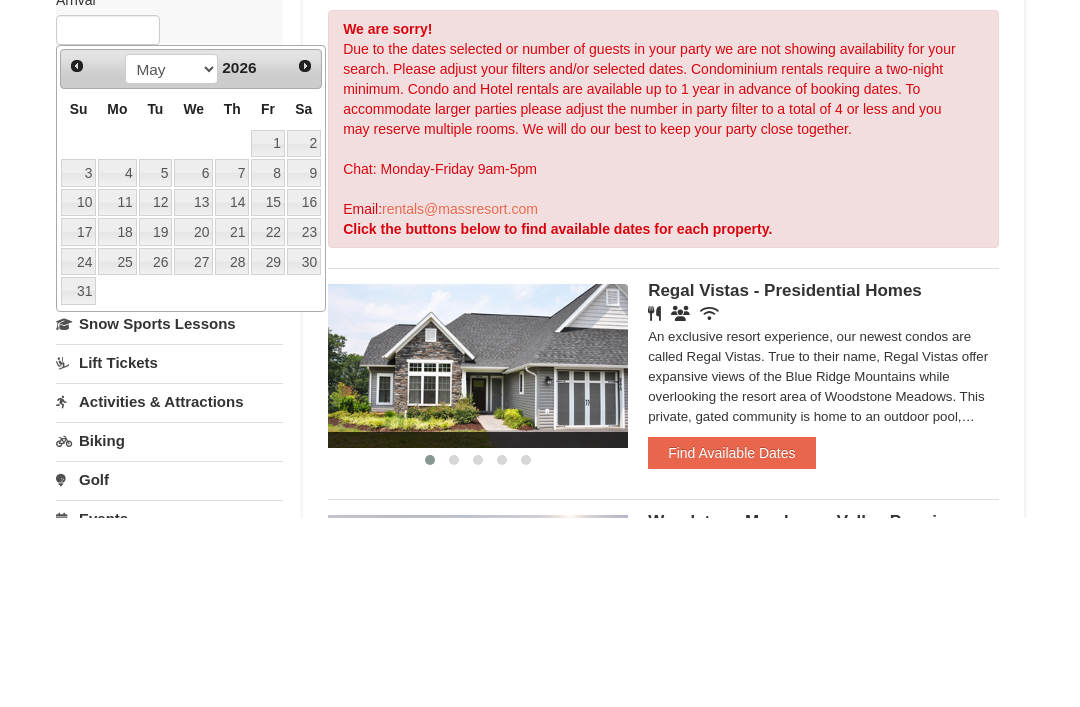 click on "14" at bounding box center [232, 393] 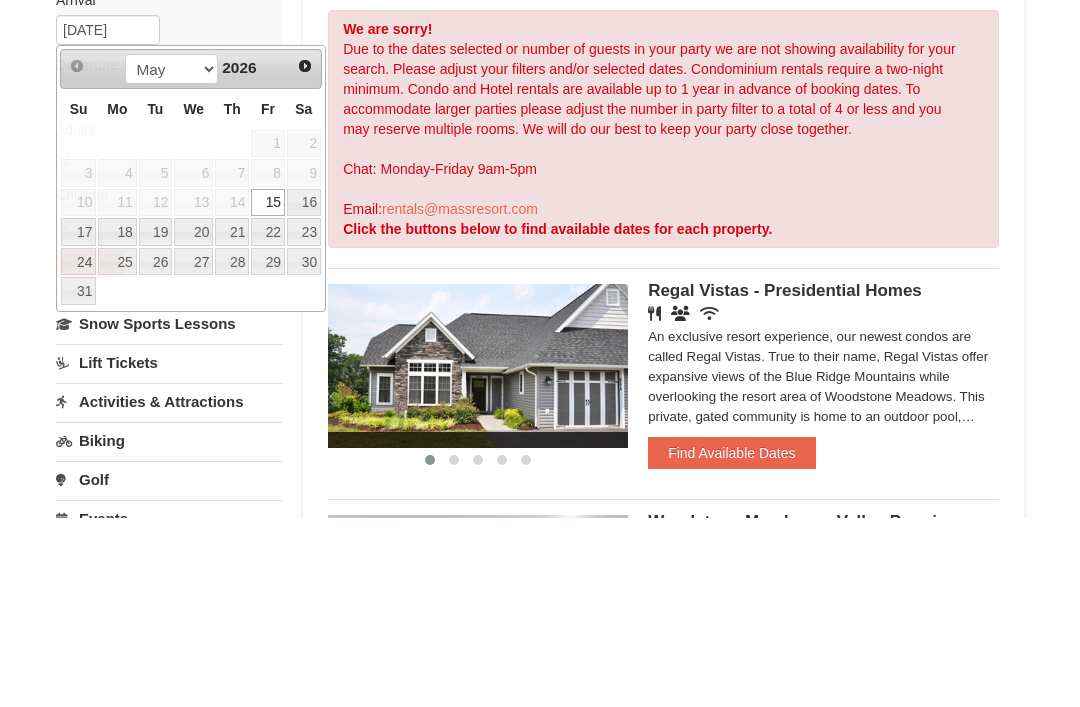 scroll, scrollTop: 190, scrollLeft: 0, axis: vertical 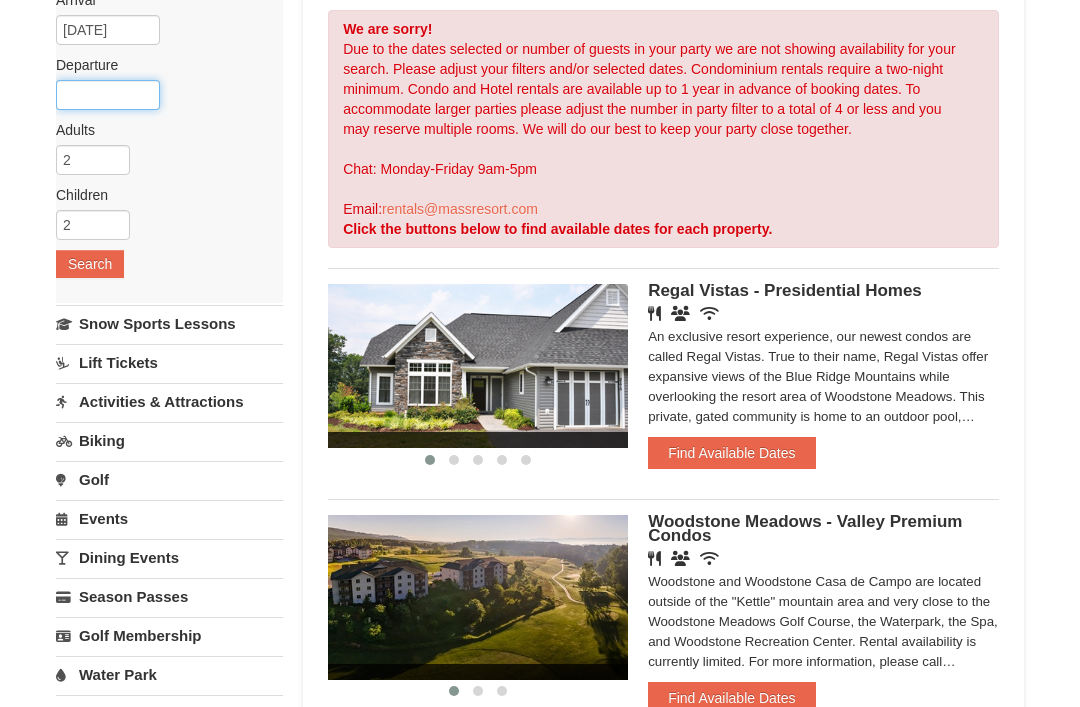 click at bounding box center [108, 95] 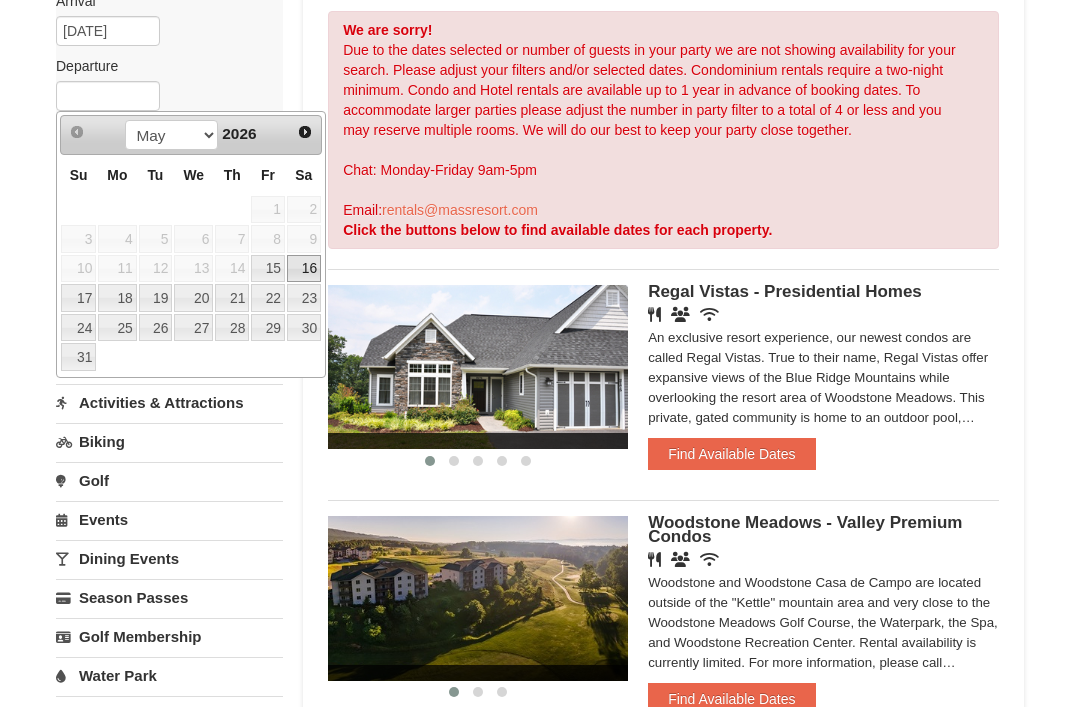 click on "16" at bounding box center [304, 269] 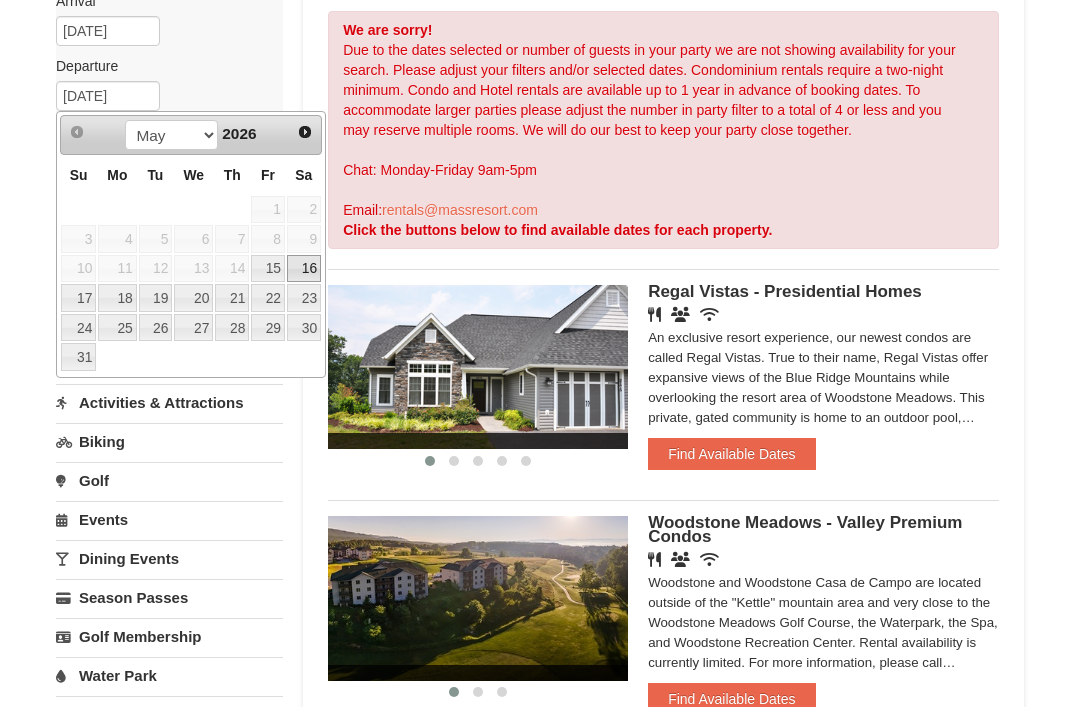 scroll, scrollTop: 190, scrollLeft: 0, axis: vertical 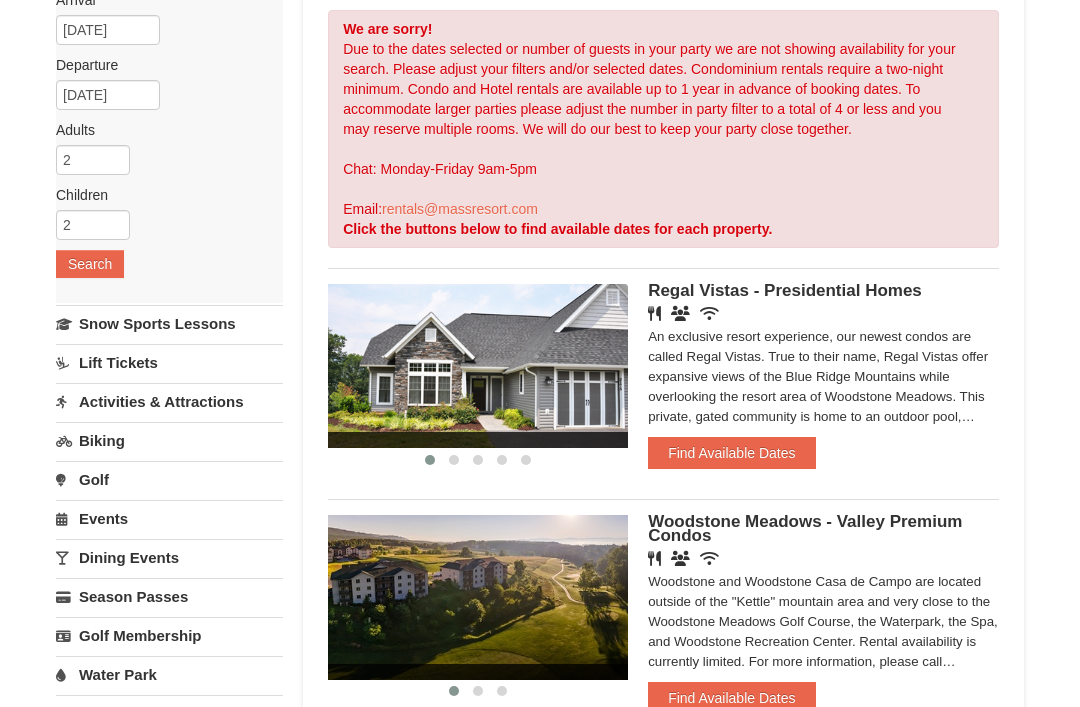click on "Search" at bounding box center (90, 264) 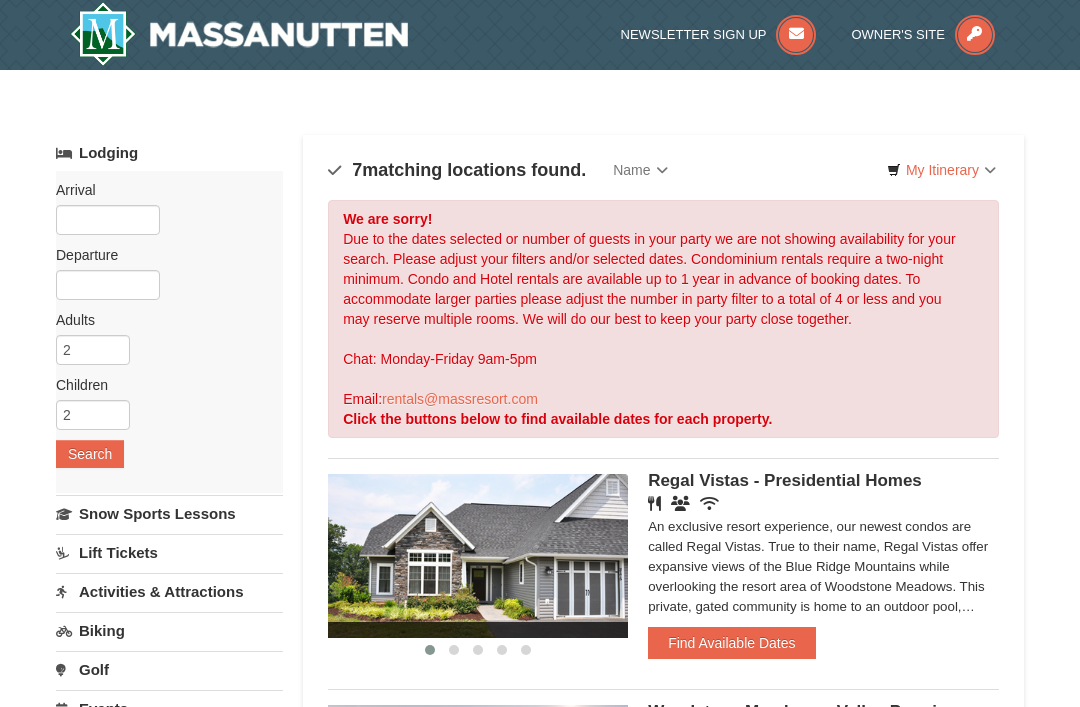 scroll, scrollTop: 0, scrollLeft: 0, axis: both 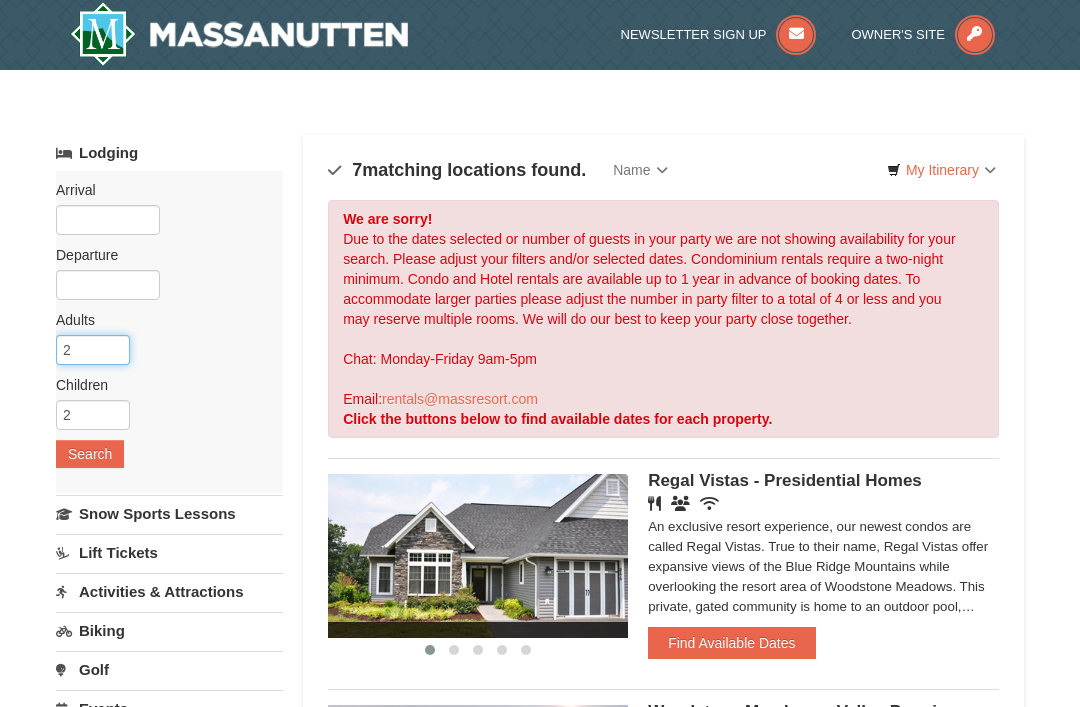 click on "2" at bounding box center (93, 350) 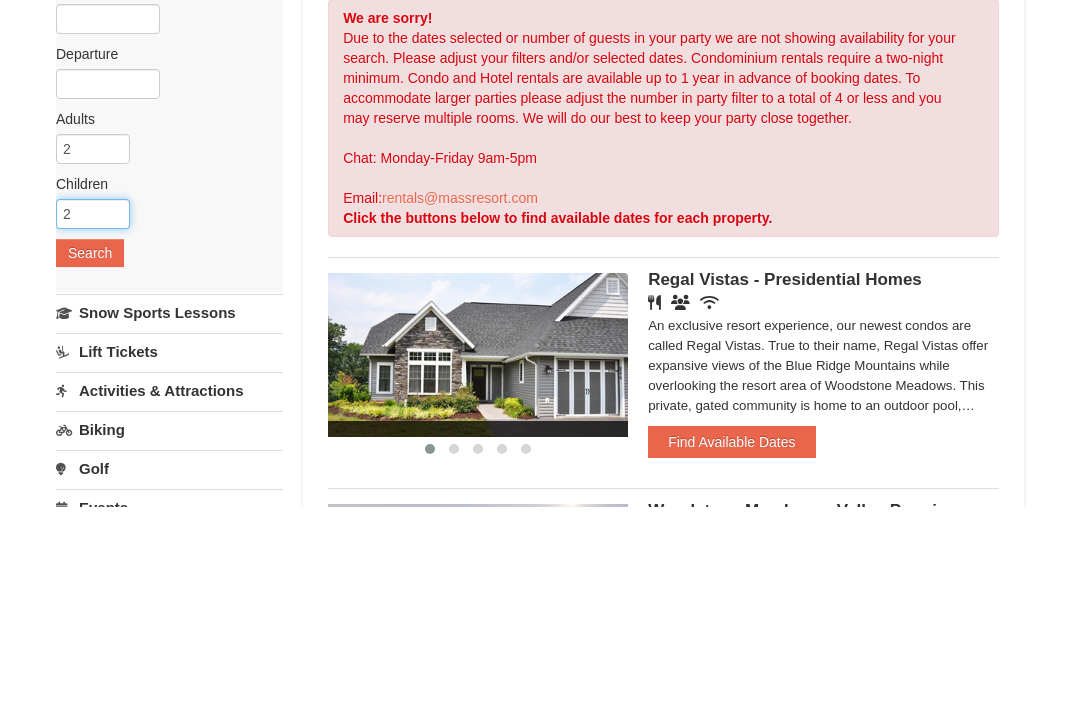 click on "2" at bounding box center [93, 415] 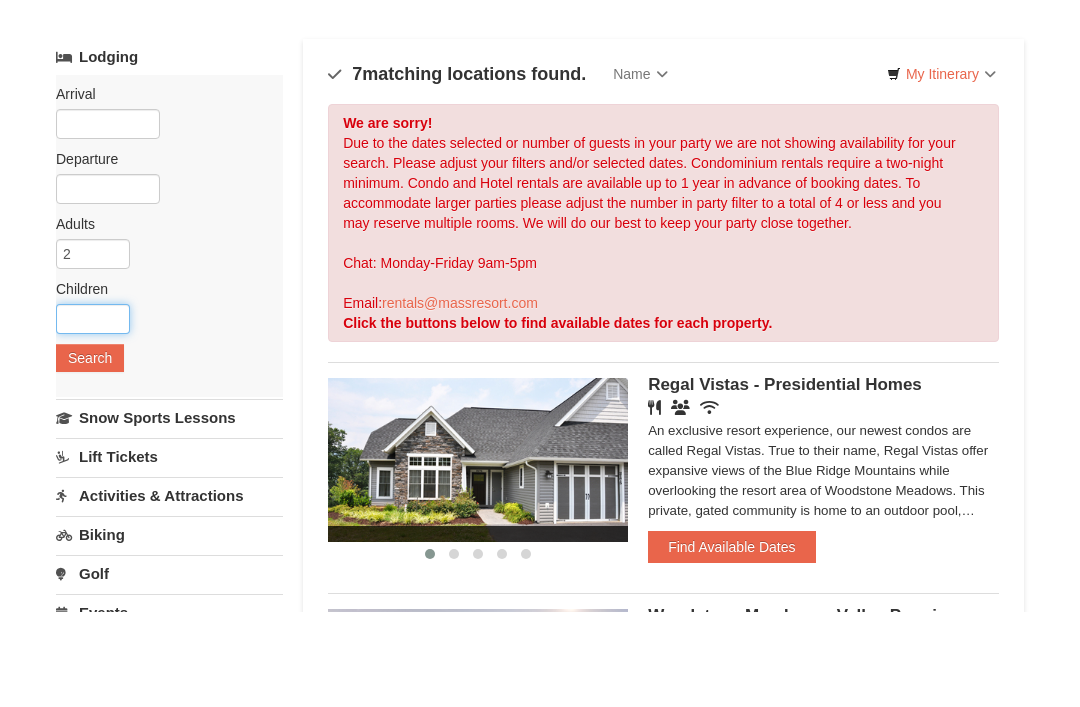 type 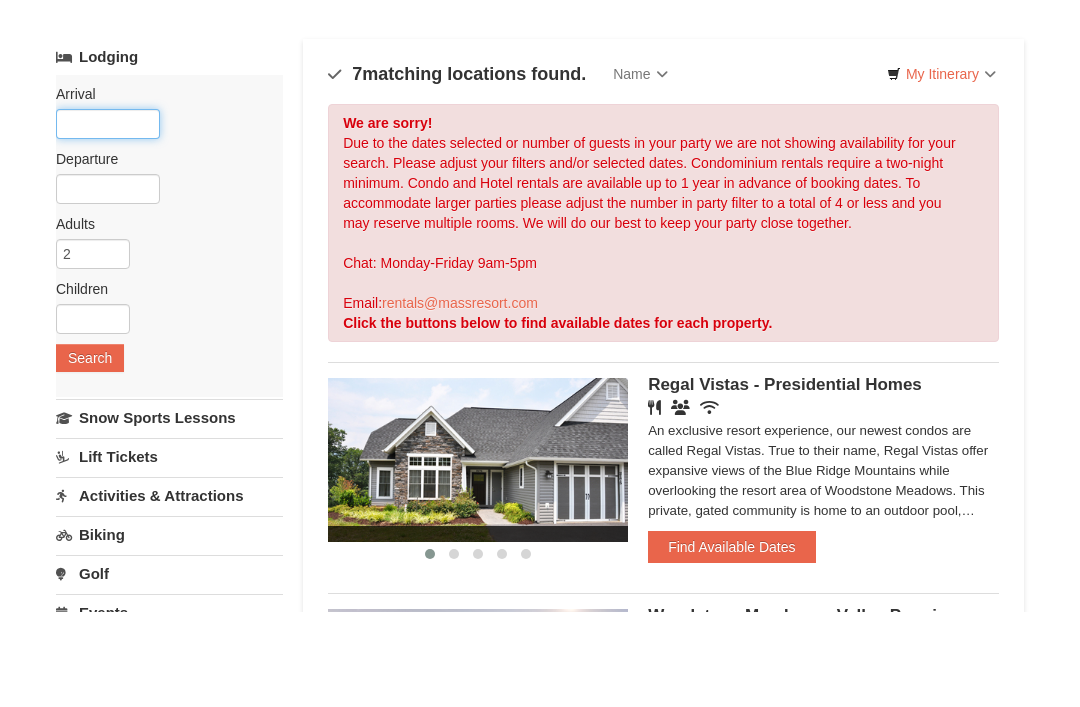 click at bounding box center (108, 220) 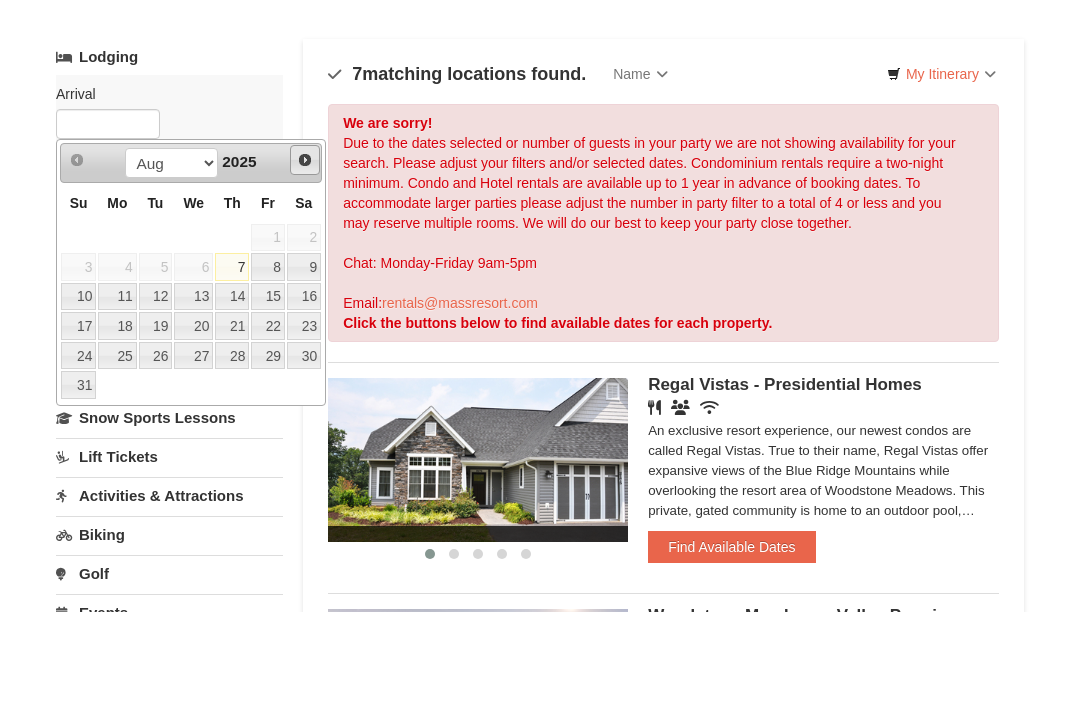 click on "Next" at bounding box center (305, 256) 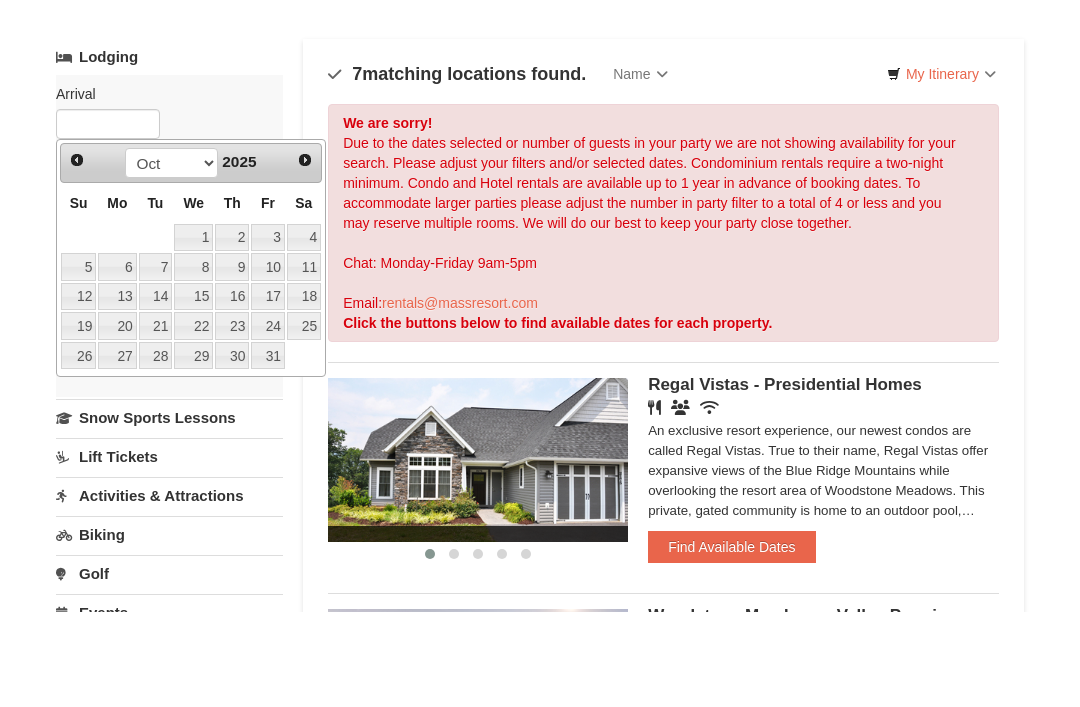 click on "Next" at bounding box center [305, 256] 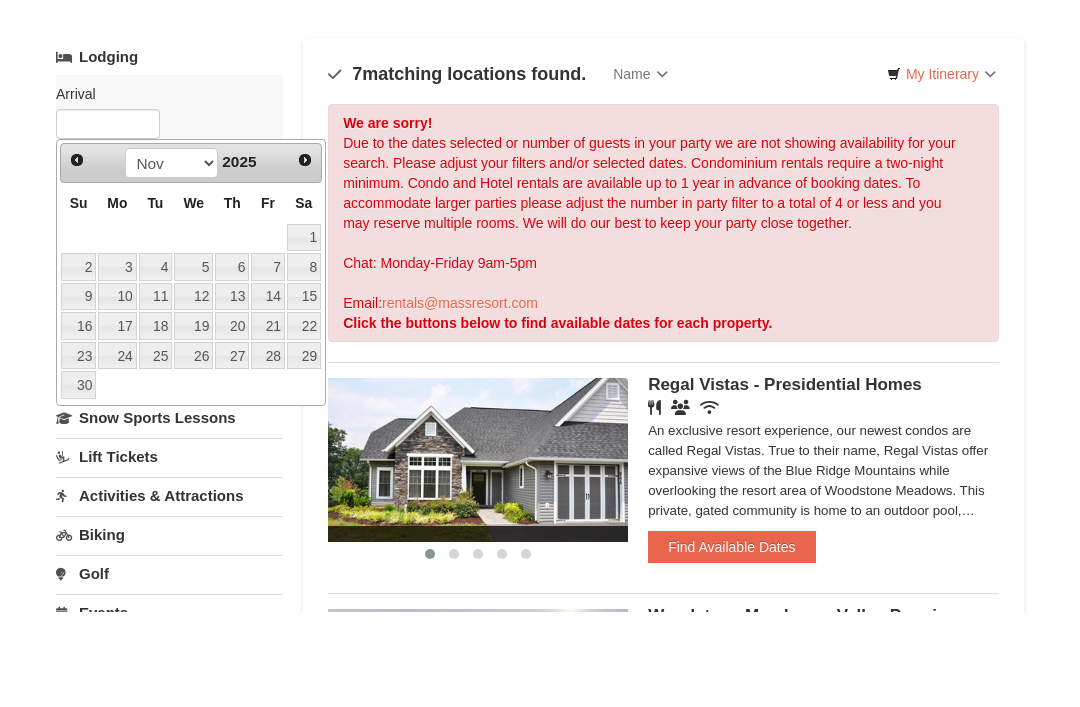 click on "Next" at bounding box center [305, 256] 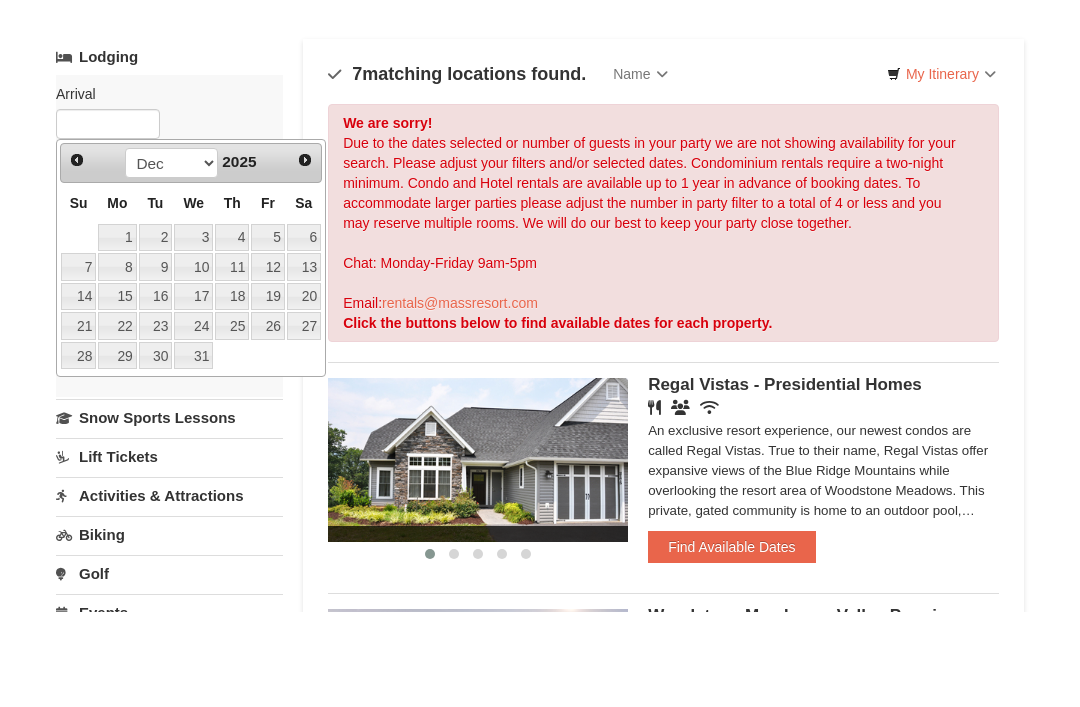 click on "Next" at bounding box center (305, 256) 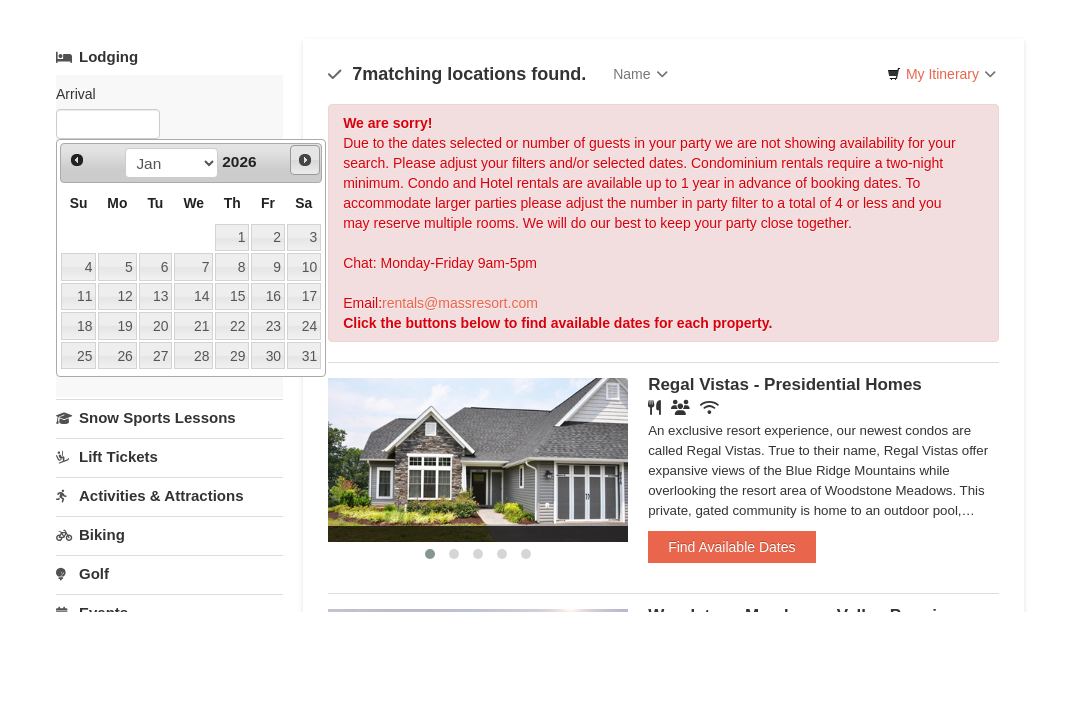click on "Next" at bounding box center (305, 256) 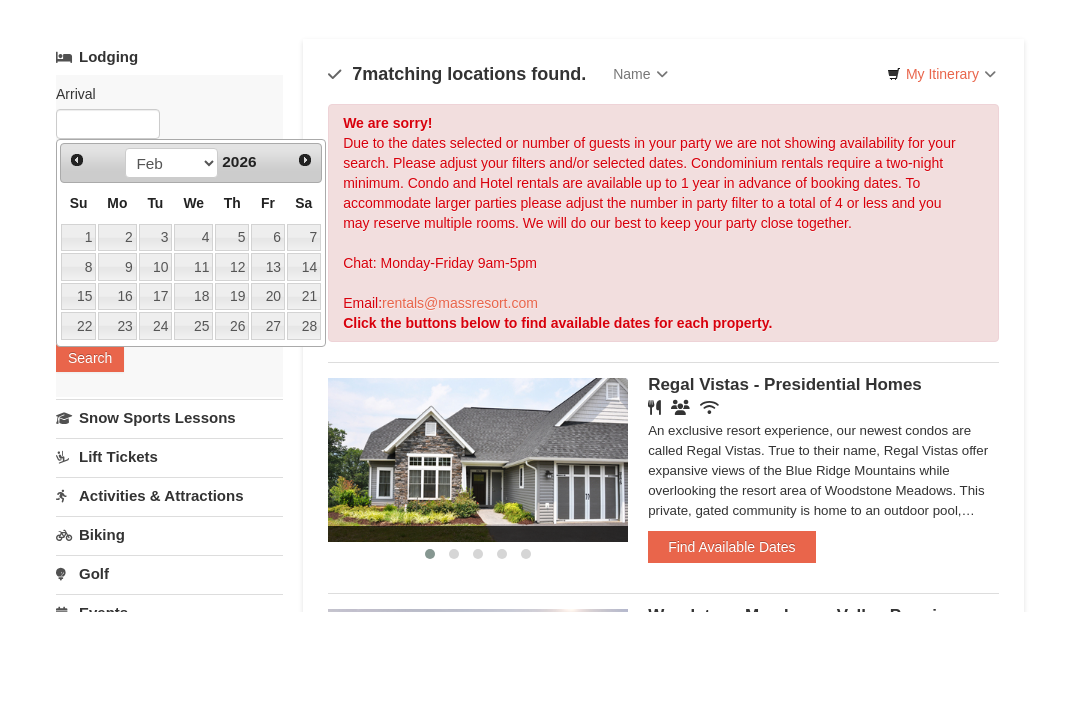 click on "Jan Feb Mar Apr May Jun Jul Aug Sep Oct Nov Dec   2026" at bounding box center [190, 259] 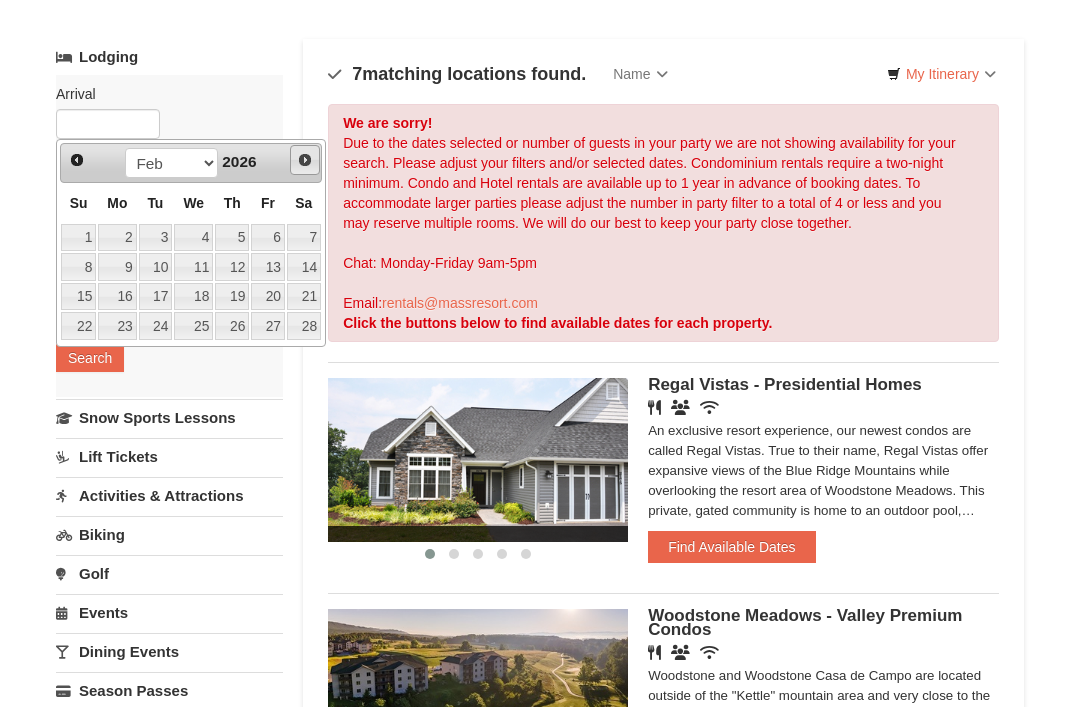 click on "Next" at bounding box center [305, 160] 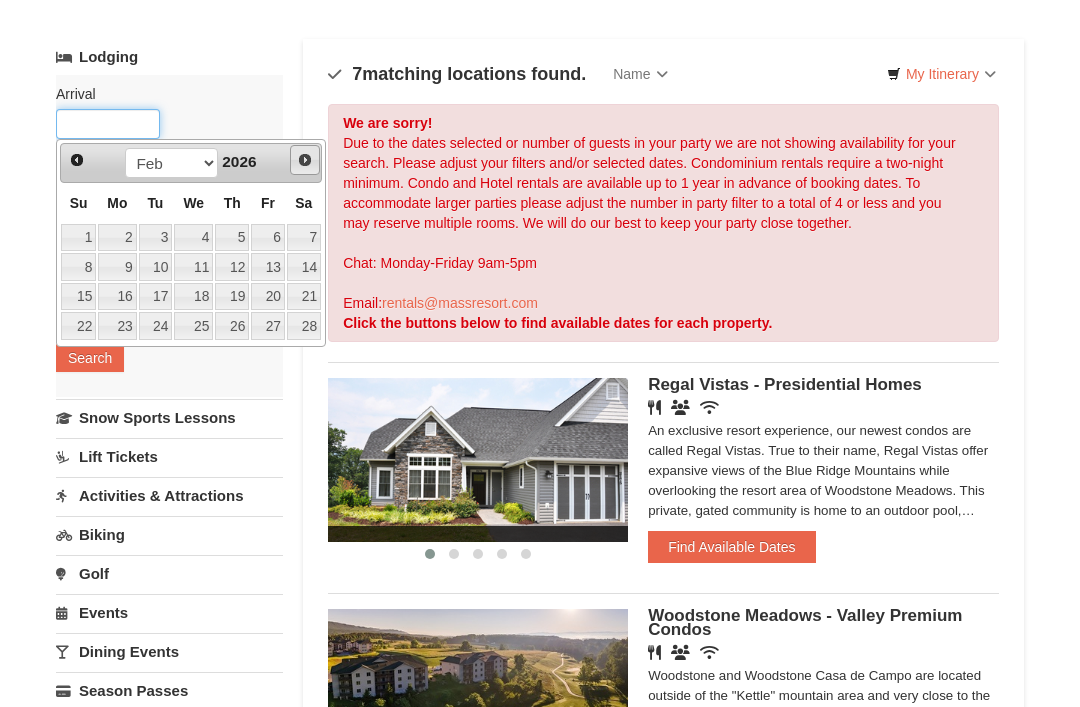 scroll, scrollTop: 95, scrollLeft: 0, axis: vertical 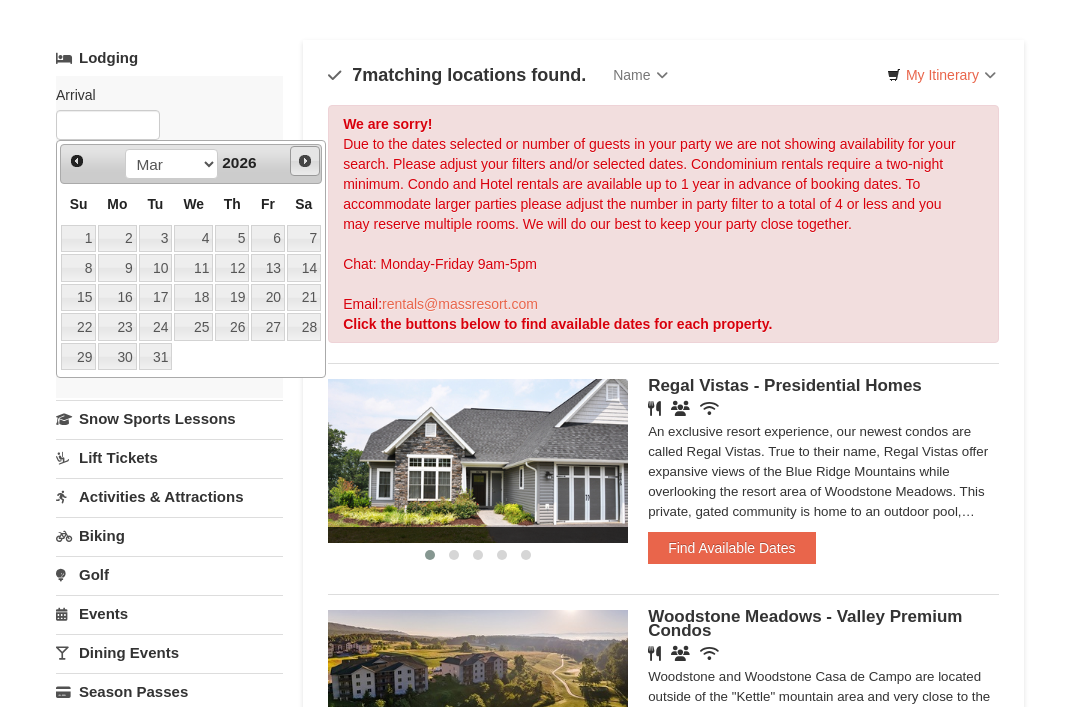 click on "Next" at bounding box center [305, 161] 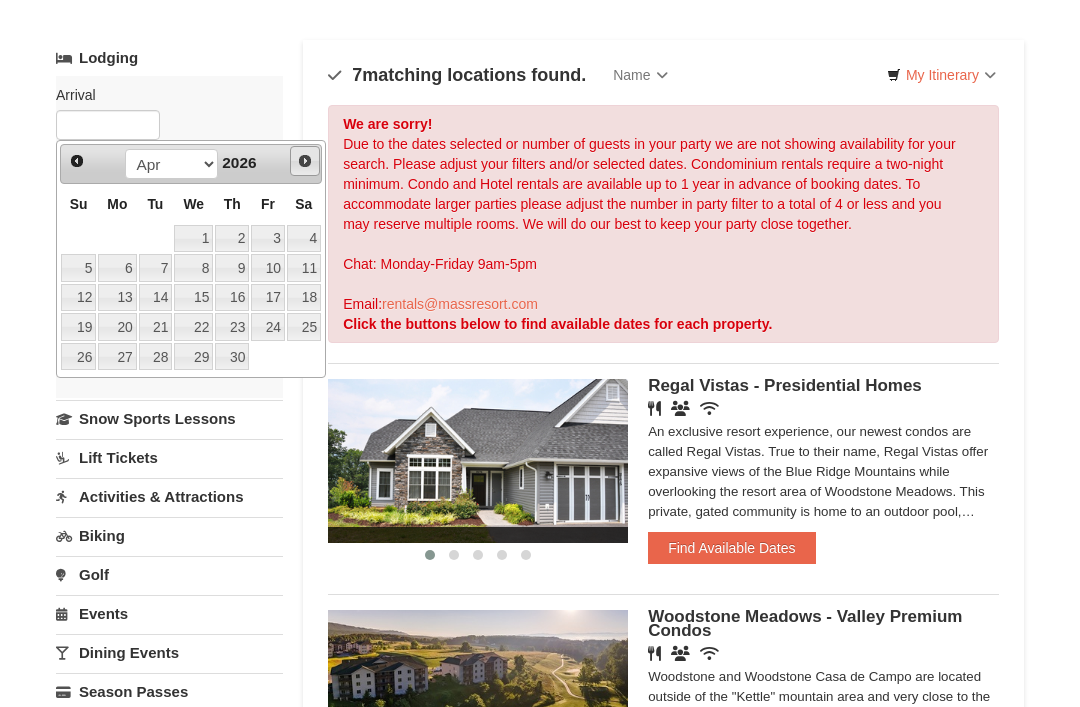 click on "Next" at bounding box center [305, 161] 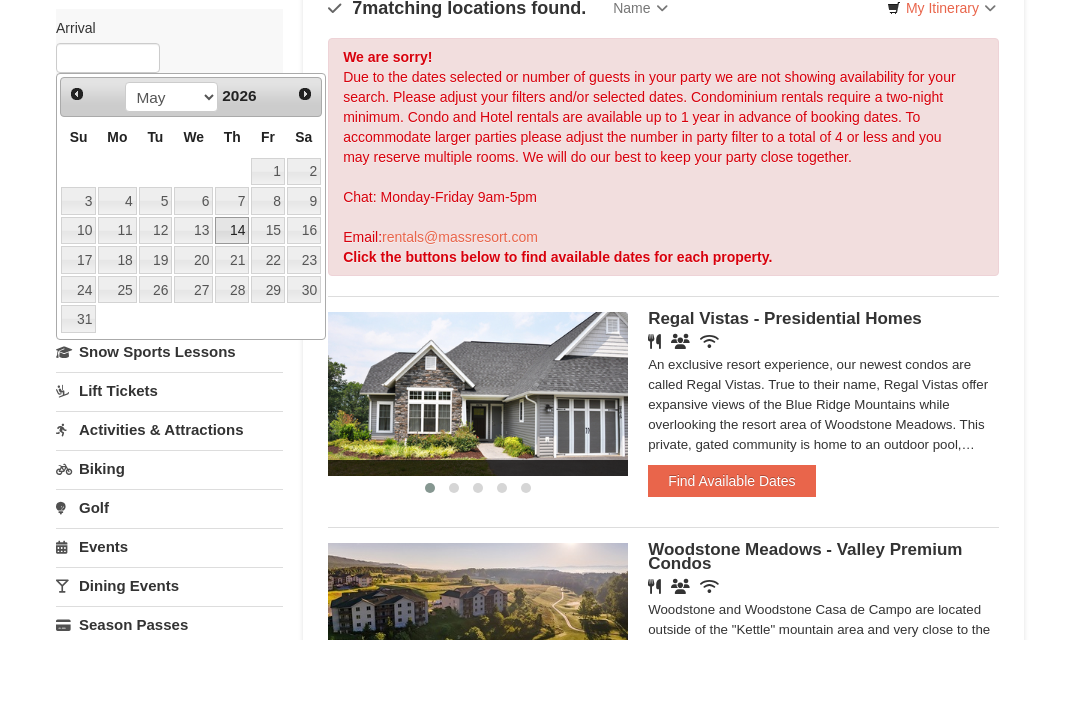click on "14" at bounding box center (232, 298) 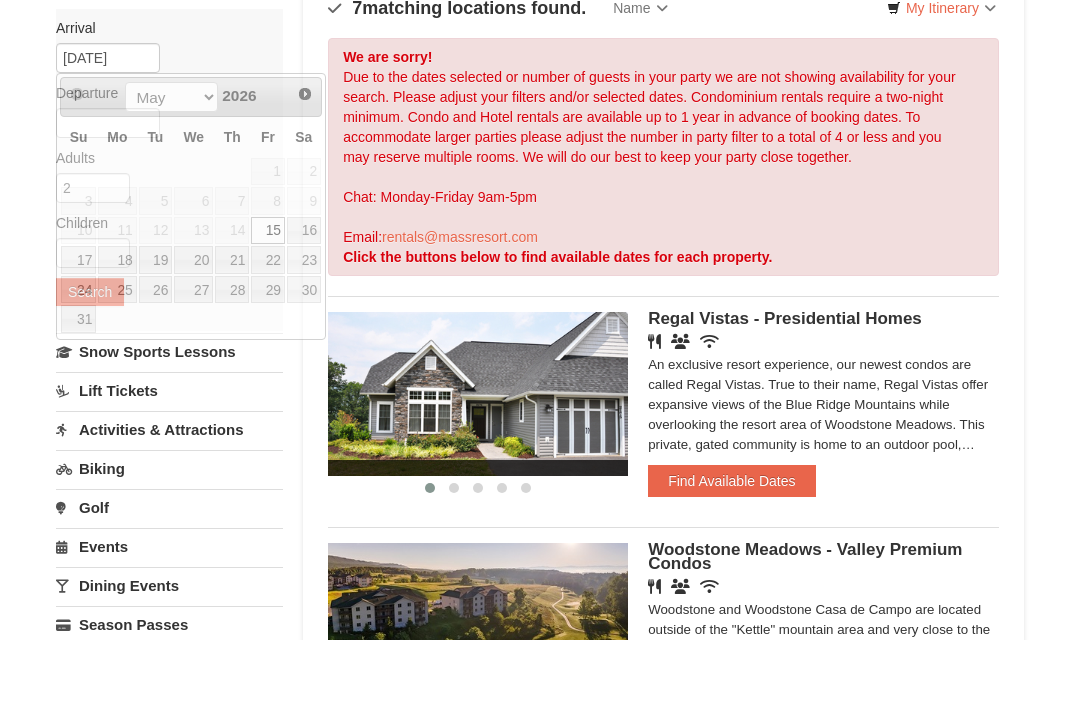 scroll, scrollTop: 163, scrollLeft: 0, axis: vertical 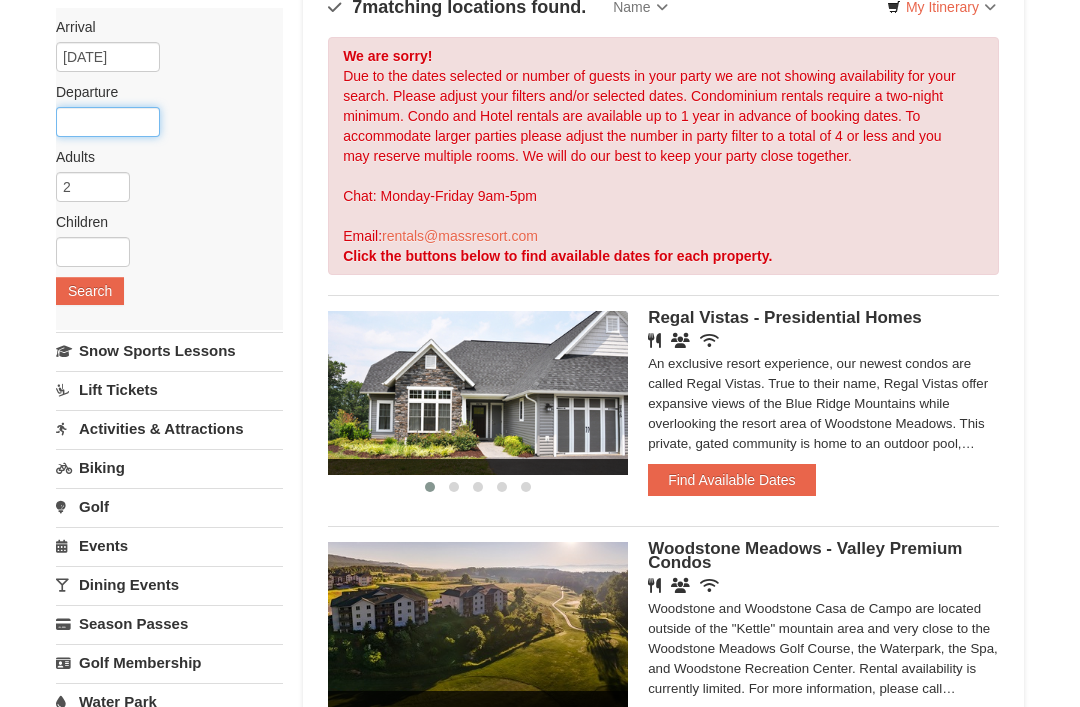 click at bounding box center (108, 122) 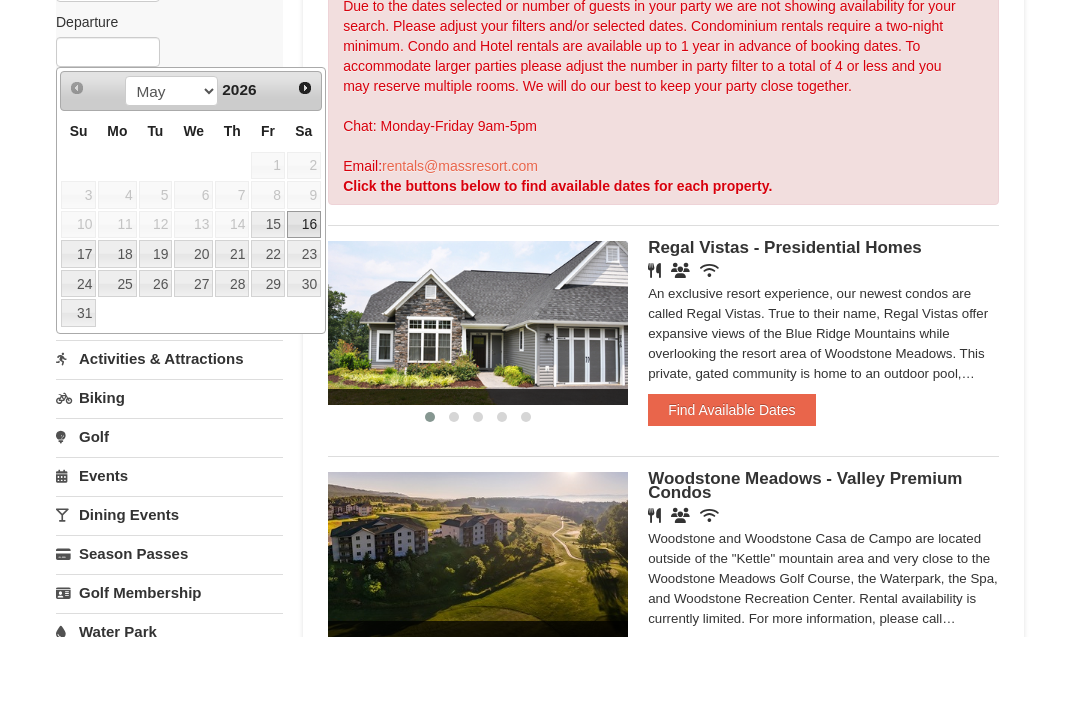 click on "16" at bounding box center (304, 296) 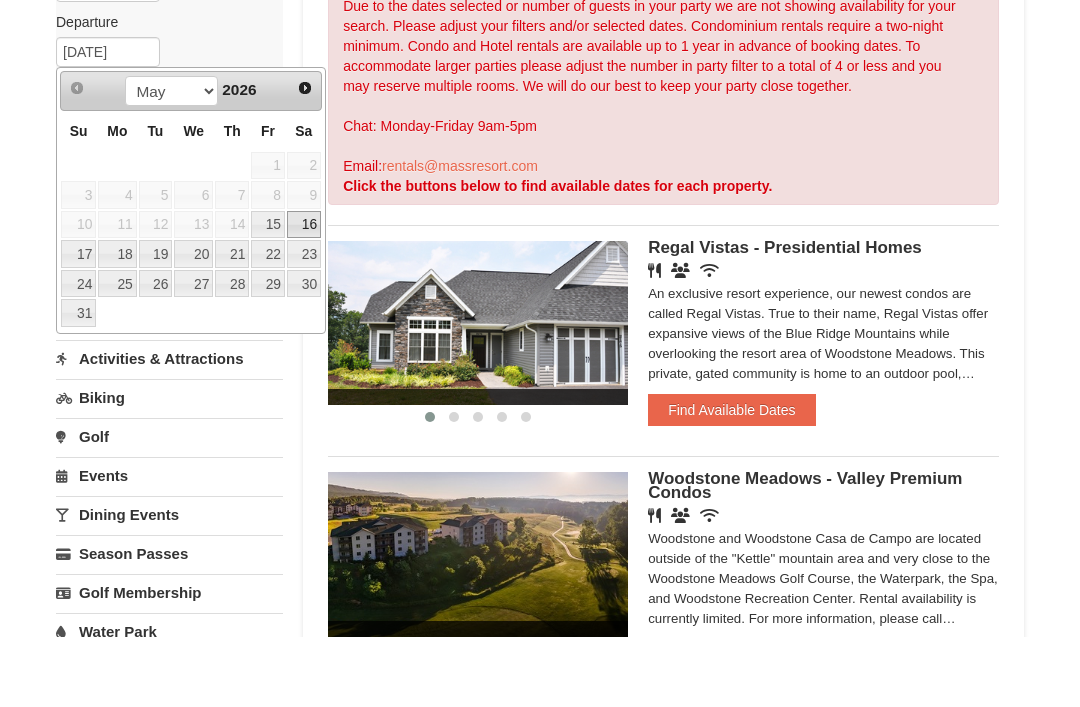 scroll, scrollTop: 233, scrollLeft: 0, axis: vertical 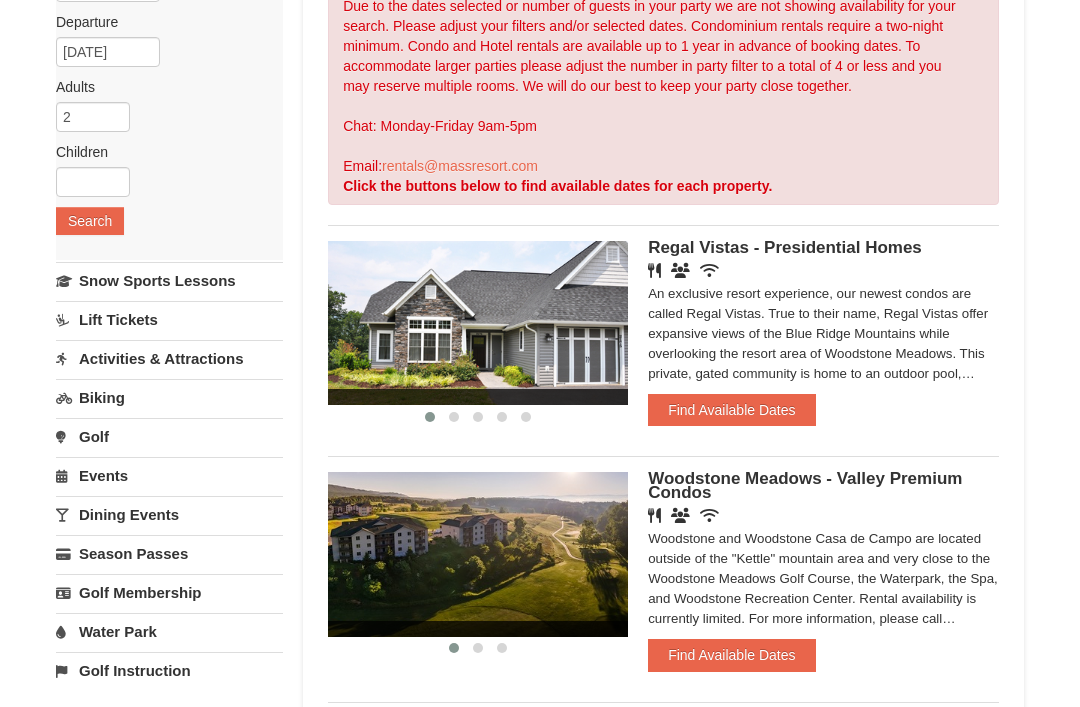 click on "Search" at bounding box center [90, 221] 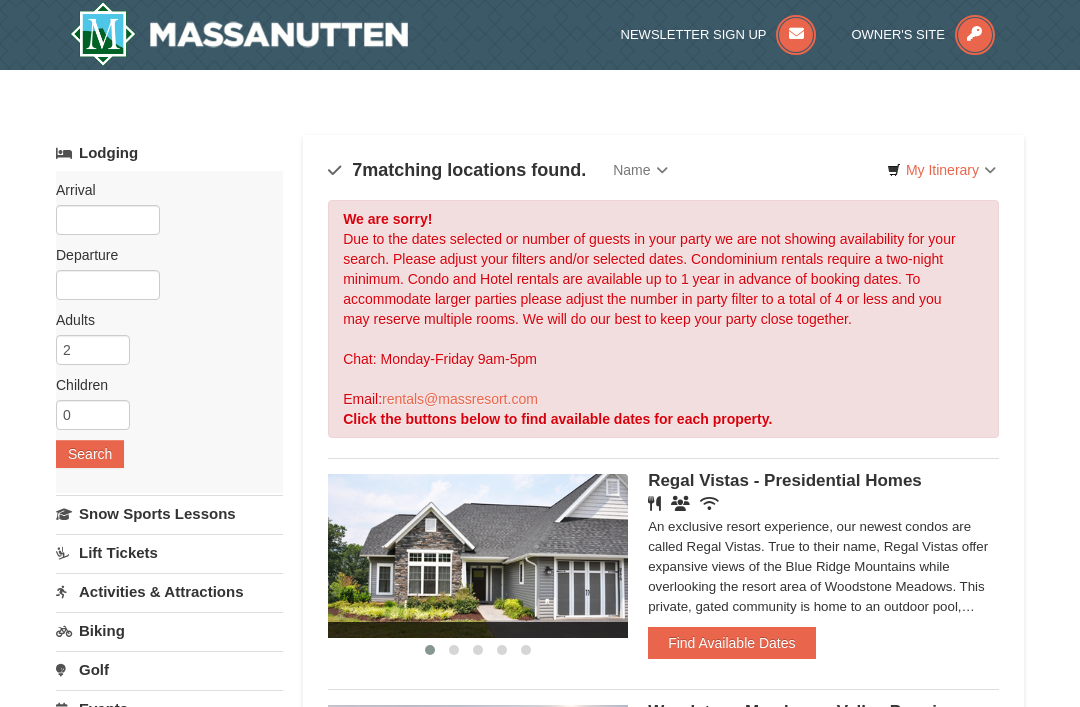 scroll, scrollTop: 0, scrollLeft: 0, axis: both 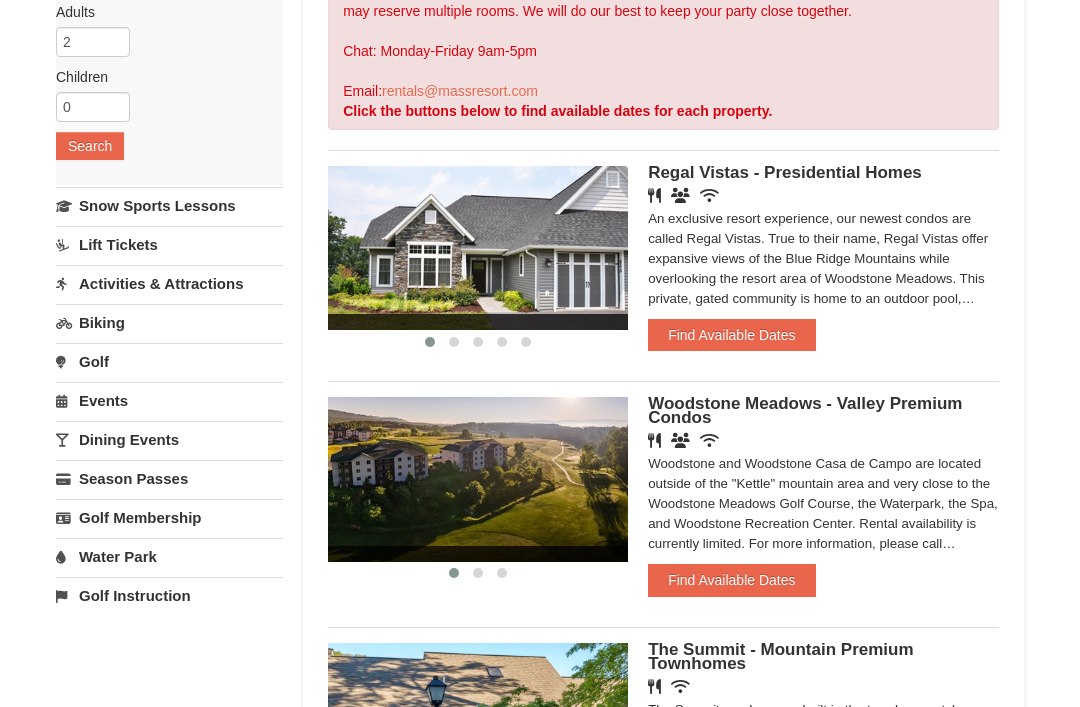 click on "Find Available Dates" at bounding box center (731, 336) 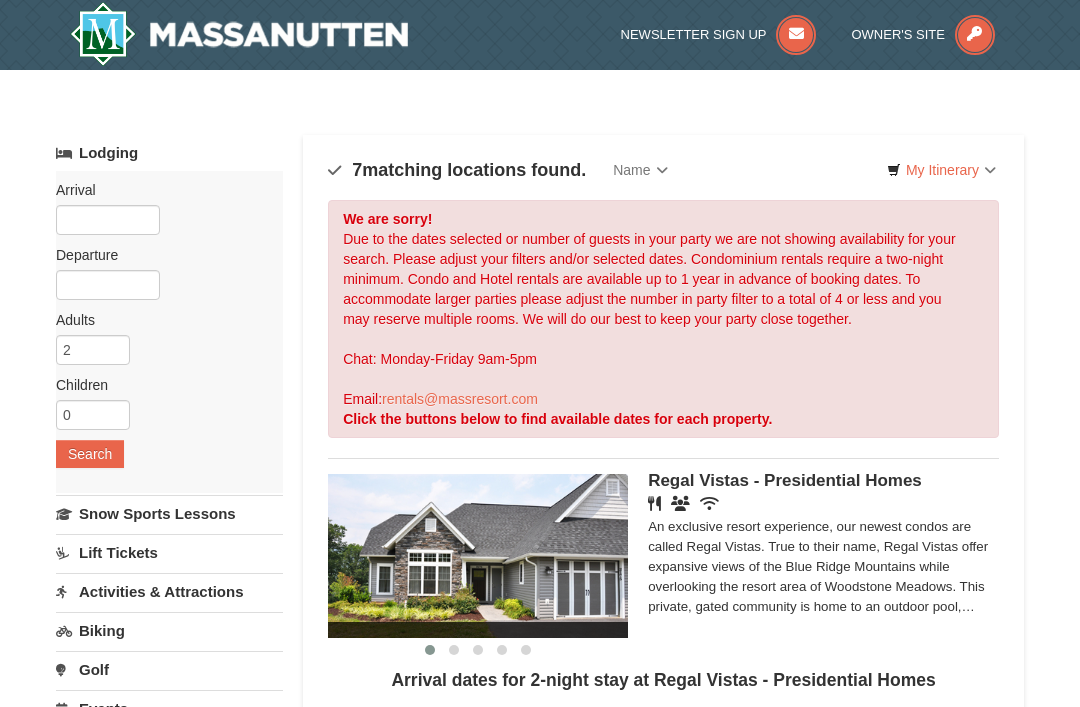 scroll, scrollTop: 10, scrollLeft: 0, axis: vertical 